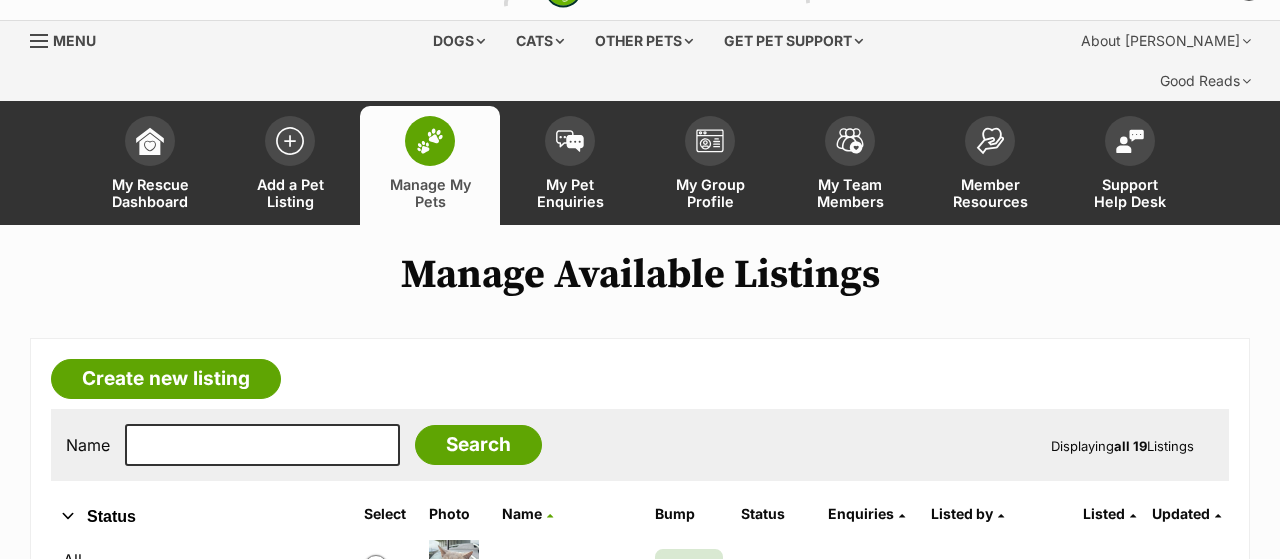 scroll, scrollTop: 0, scrollLeft: 0, axis: both 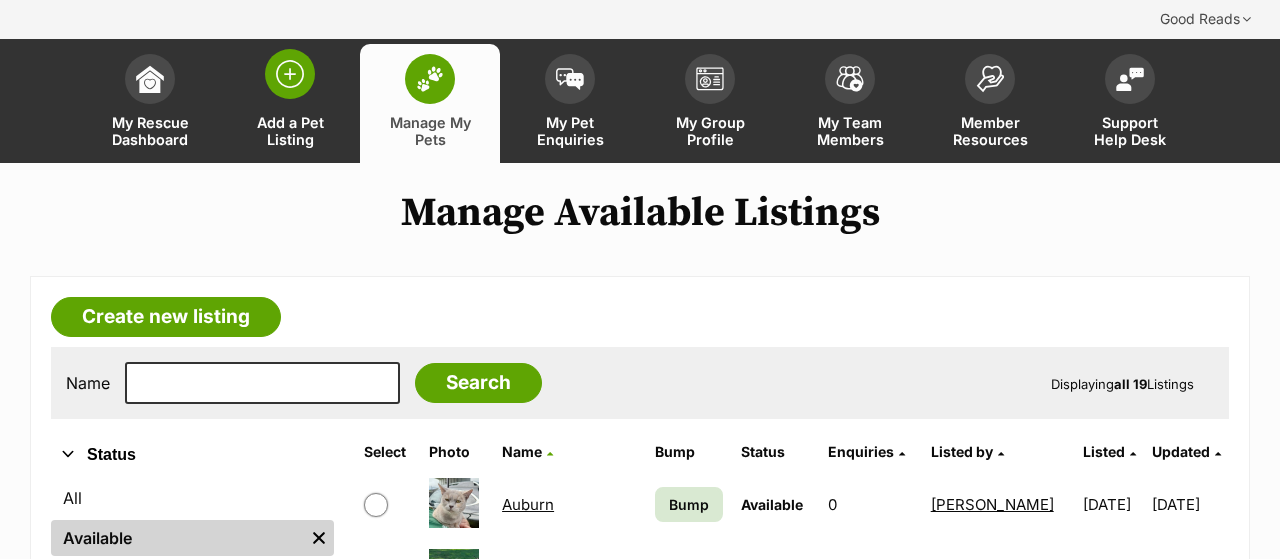 click on "Add a Pet Listing" at bounding box center [290, 131] 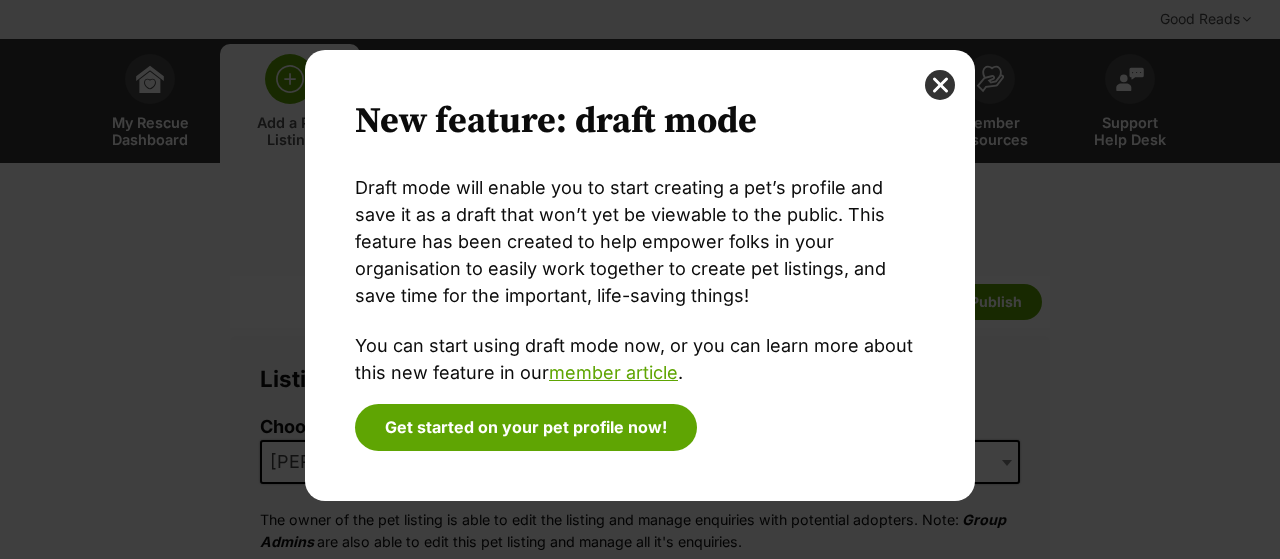scroll, scrollTop: 0, scrollLeft: 0, axis: both 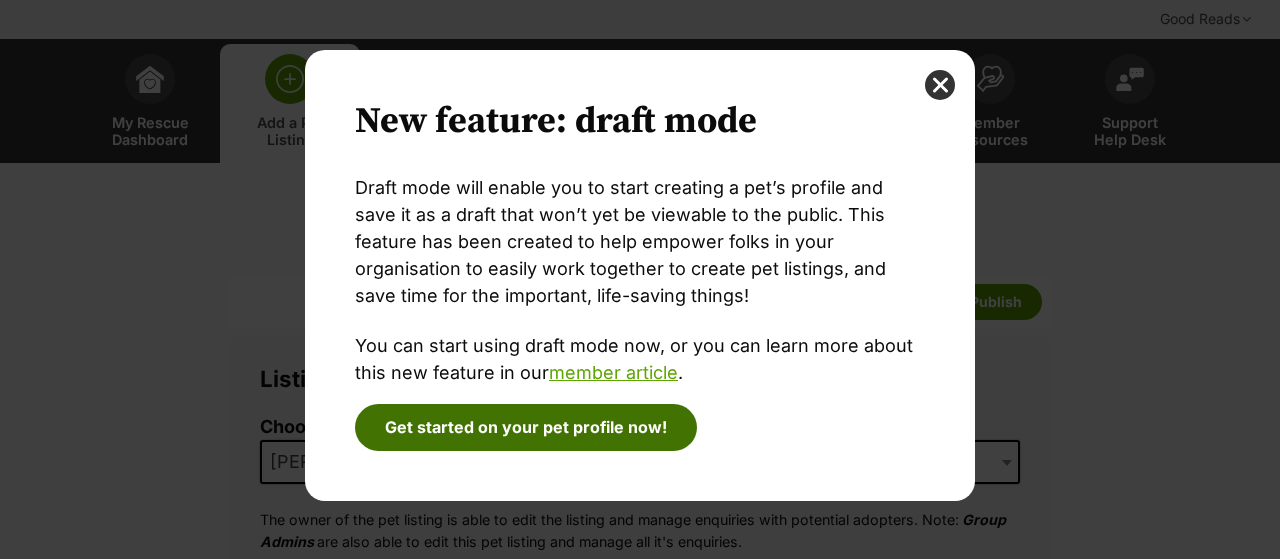 click on "Get started on your pet profile now!" at bounding box center [526, 427] 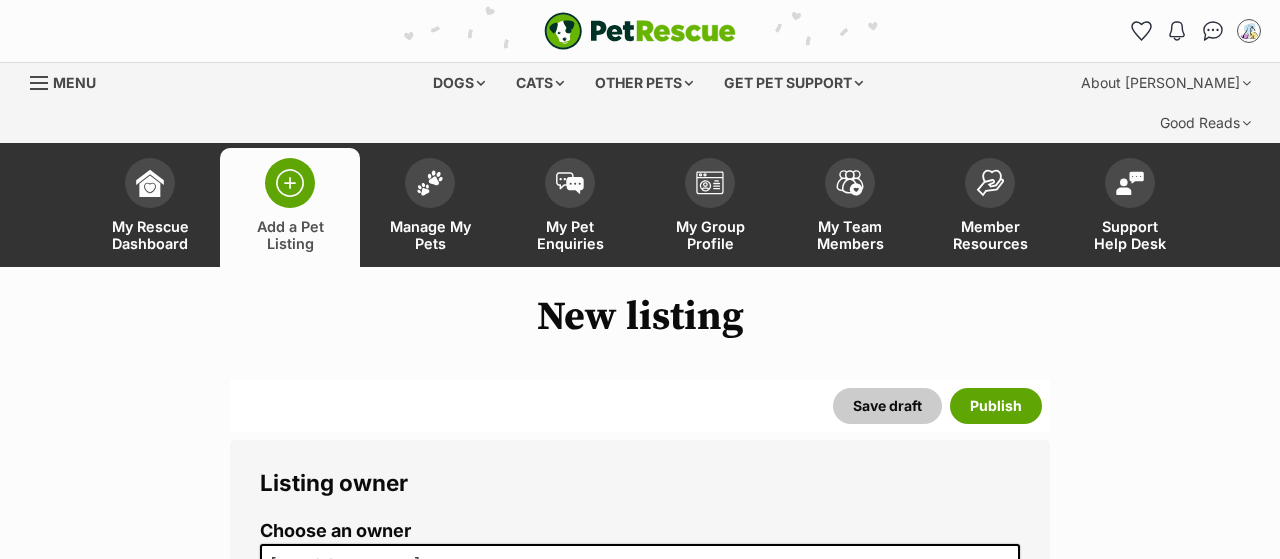 scroll, scrollTop: 104, scrollLeft: 0, axis: vertical 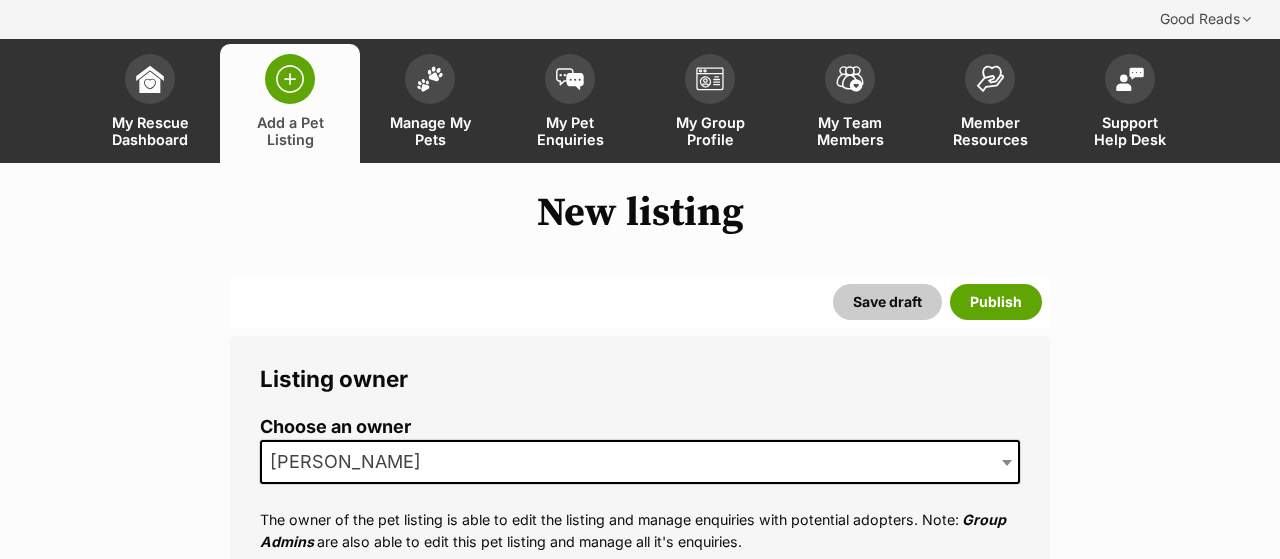 click on "Skip to main content
Log in to favourite this pet
Log in
Or sign up
Search PetRescue
Search for a pet, rescue group or article
Please select PetRescue ID
Pet name
Group
Article
Go
E.g. enter a pet's id into the search.
E.g. enter a pet's name into the search.
E.g. enter a rescue groups's name.
E.g. enter in a keyword to find an article.
New feature: draft mode
Draft mode will enable you to start creating a pet’s profile and save it as a draft that won’t yet be viewable to the public. This feature has been created to help empower folks in your organisation to easily work together to create pet listings, and save time for the important, life-saving things!
You can start using draft mode now, or you can learn more about this new feature in our
member article .
Get started on your pet profile now!
Log in to set up alerts
Log in" at bounding box center (640, 4164) 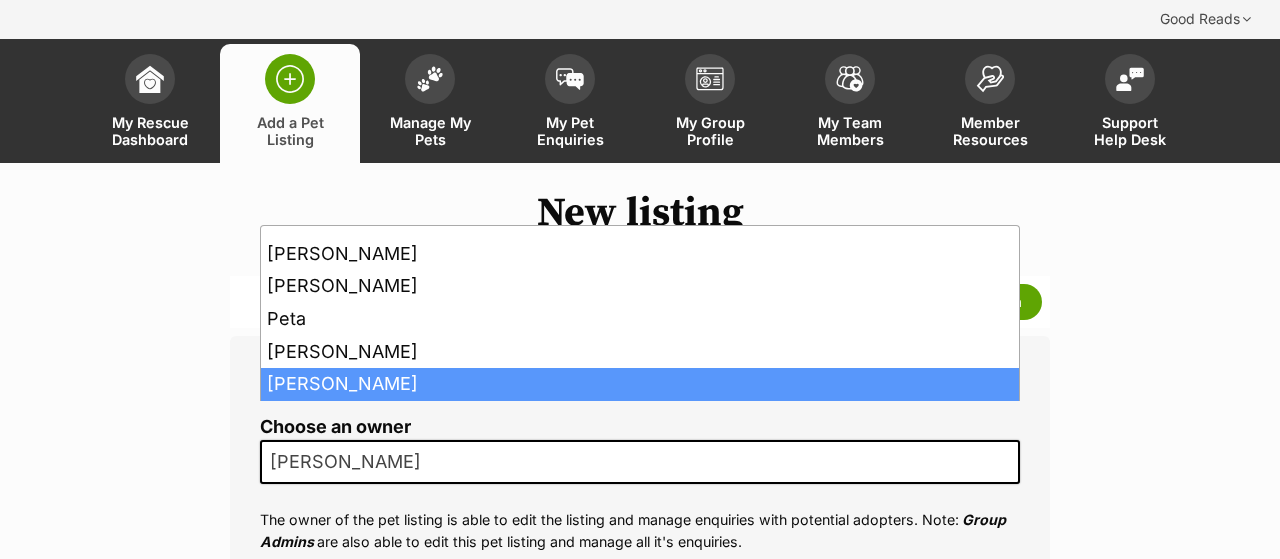 click on "[PERSON_NAME]" at bounding box center (640, 462) 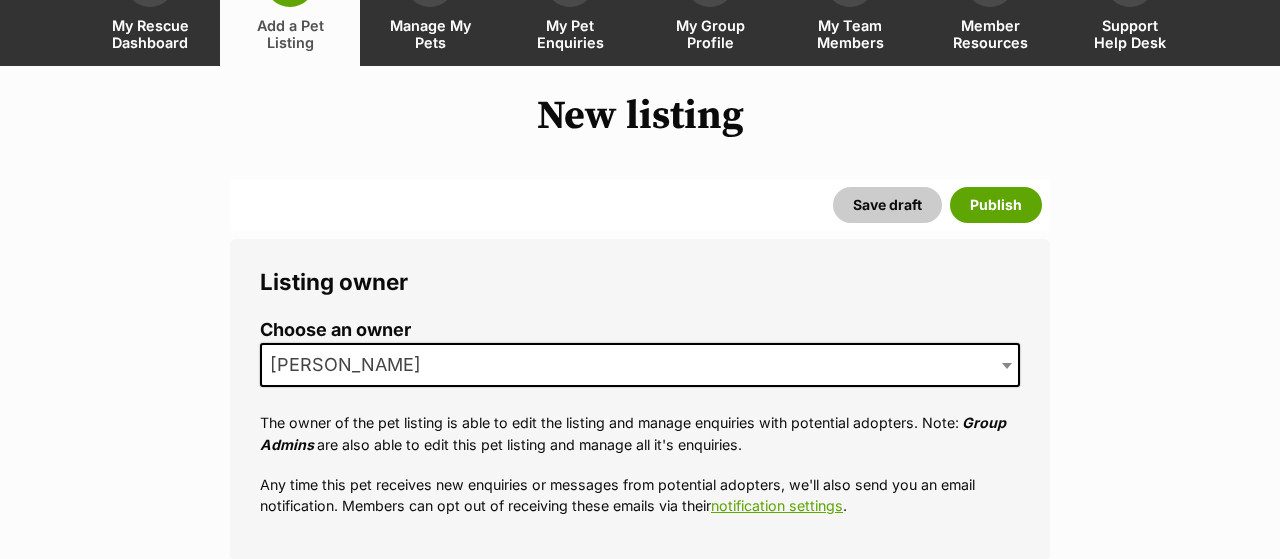 scroll, scrollTop: 208, scrollLeft: 0, axis: vertical 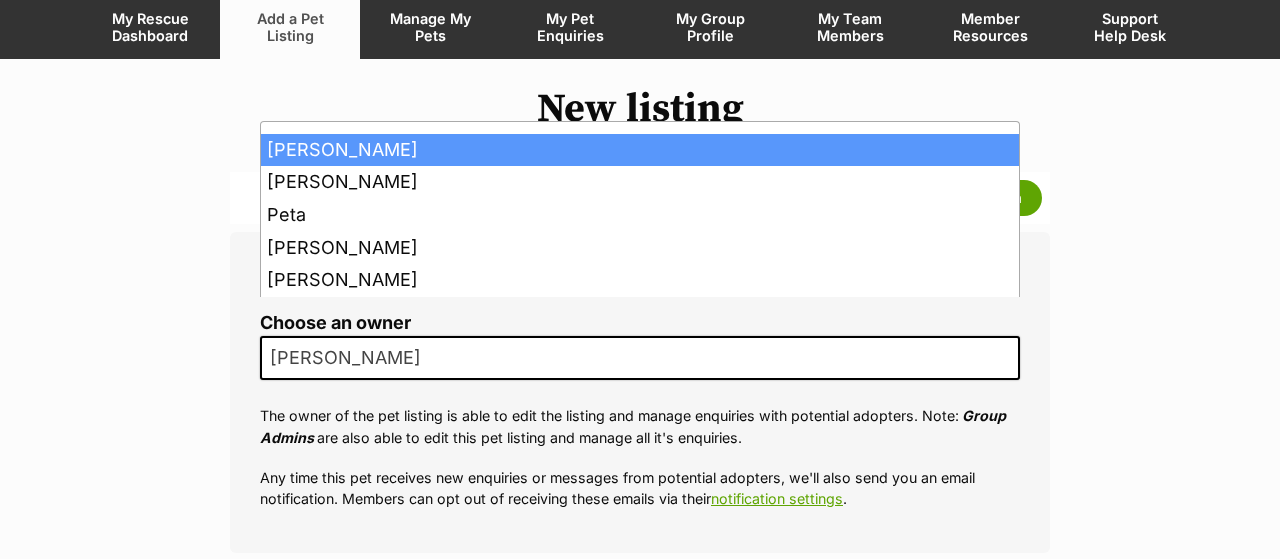click at bounding box center (1007, 359) 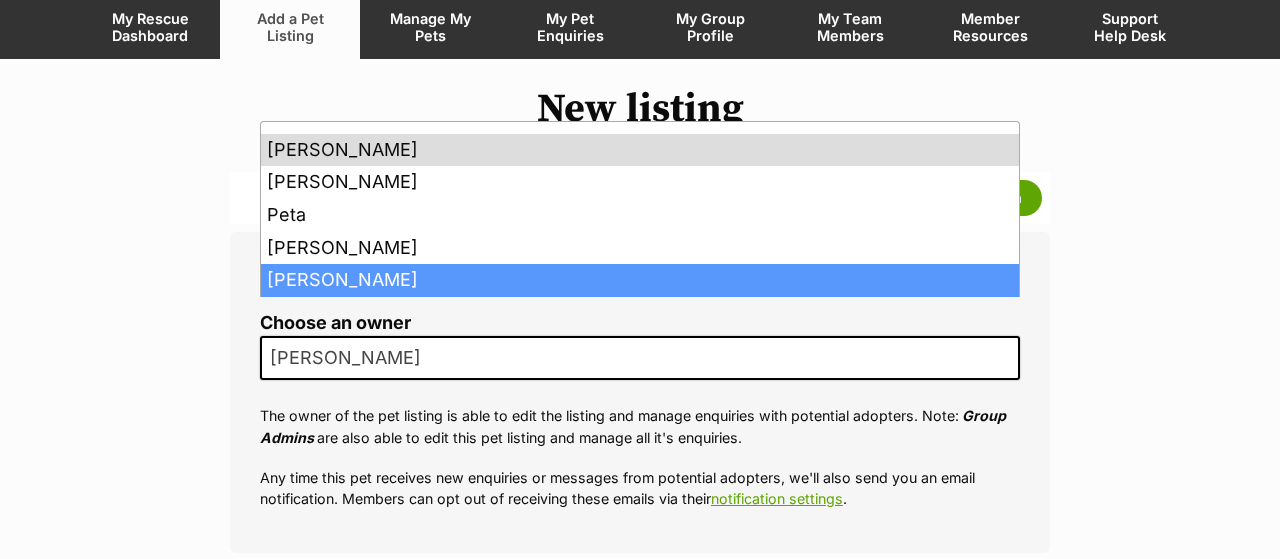 click on "New listing
Listing owner Choose an owner Kelly
The owner of the pet listing is able to edit the listing and manage enquiries with potential adopters. Note:
Group Admins
are also able to edit this pet listing and manage all it's enquiries.
Any time this pet receives new enquiries or messages from potential adopters, we'll also send you an email notification. Members can opt out of receiving these emails via their
notification settings .
About This Pet Name
Henlo there, it looks like you might be using the pet name field to indicate that this pet is now on hold - we recommend updating the status to on hold from the listing page instead!
Every pet deserves a name. If you don’t know the pet’s name, make one up! It can be something simple and sweet like ‘Fluffy’, or get creative and have some fun with it. A name helps potential adopters connect with the pet.
Species
Best feature (optional)
Personality 8000  characters remaining
Pet Listing Rules" at bounding box center (640, 3634) 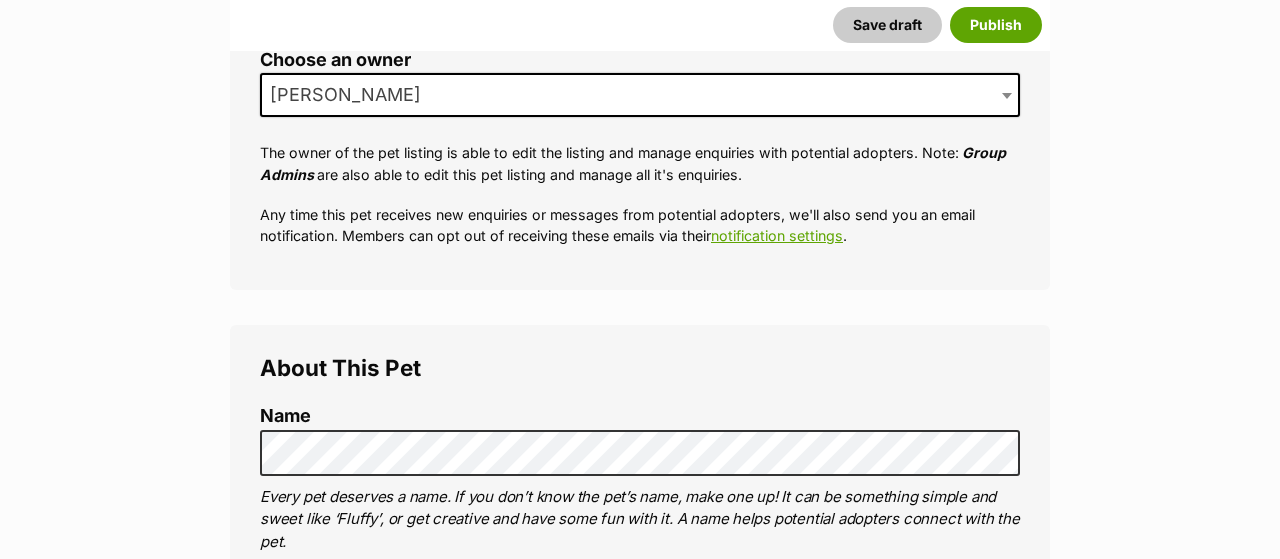 scroll, scrollTop: 520, scrollLeft: 0, axis: vertical 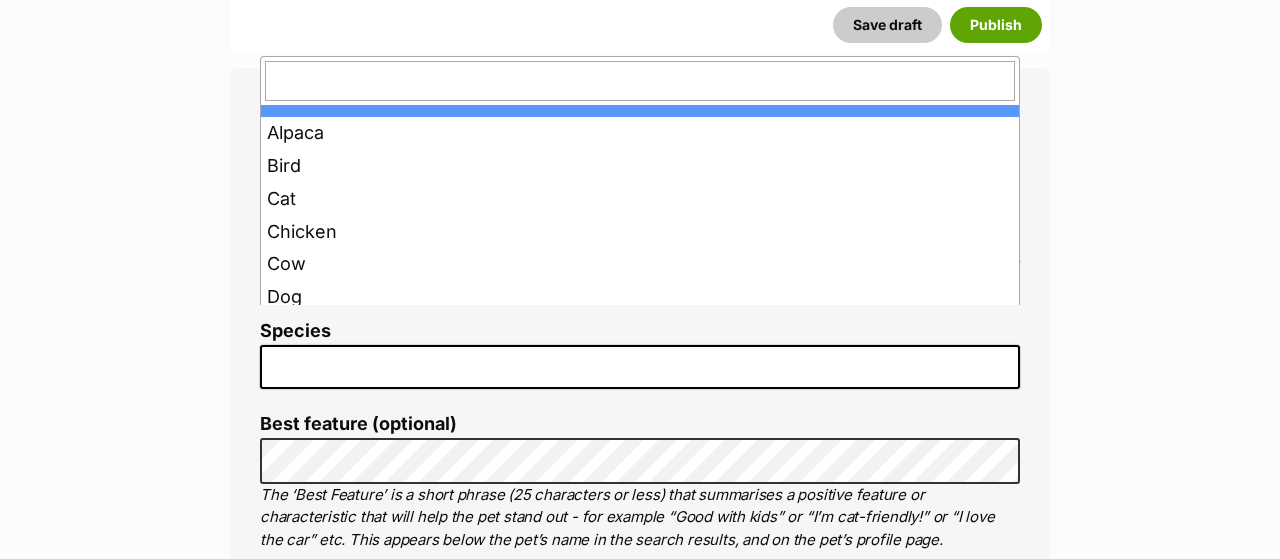 click at bounding box center (640, 367) 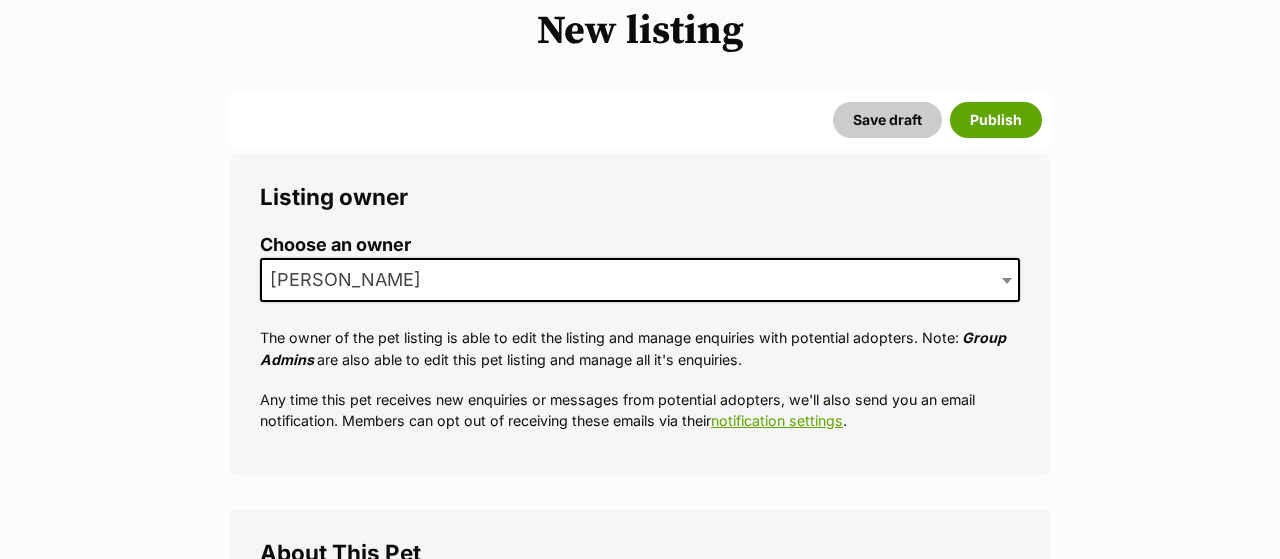 scroll, scrollTop: 208, scrollLeft: 0, axis: vertical 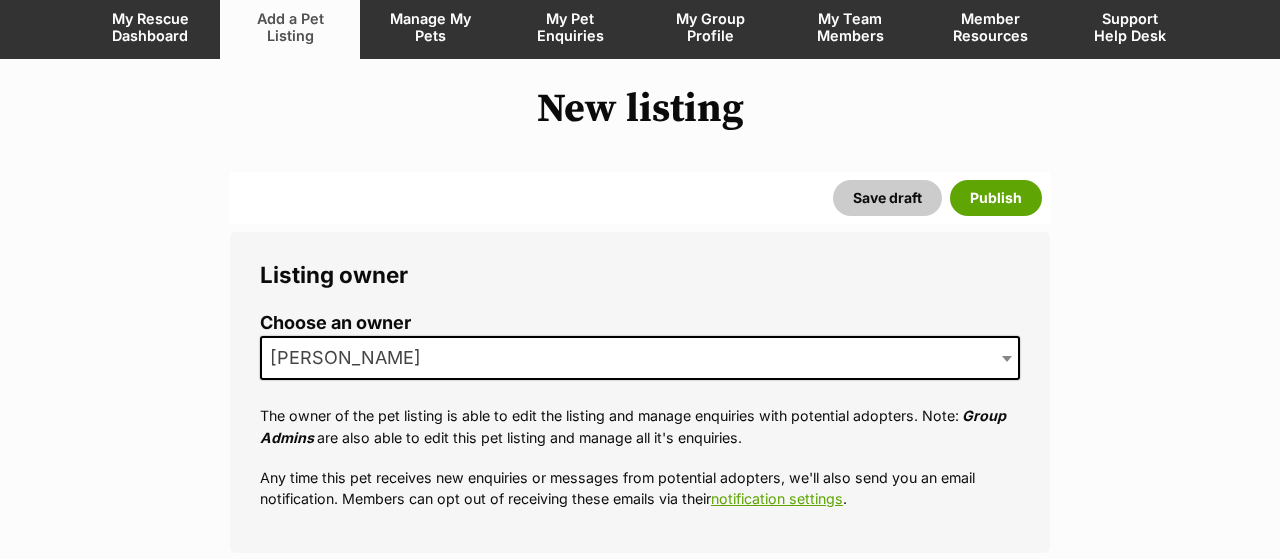 click at bounding box center [1009, 358] 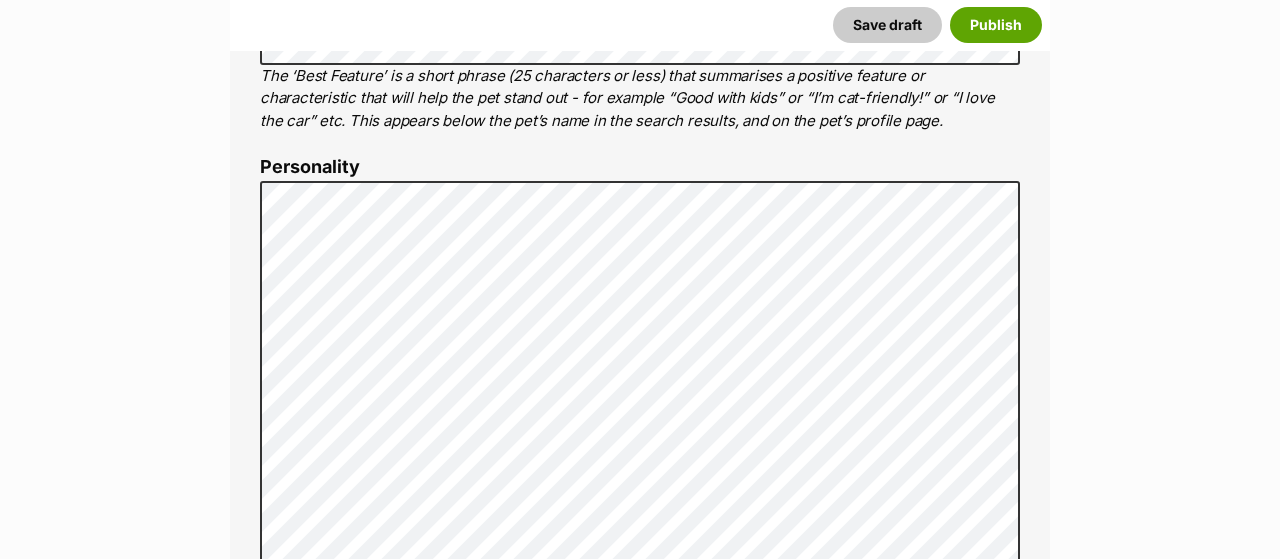 scroll, scrollTop: 1144, scrollLeft: 0, axis: vertical 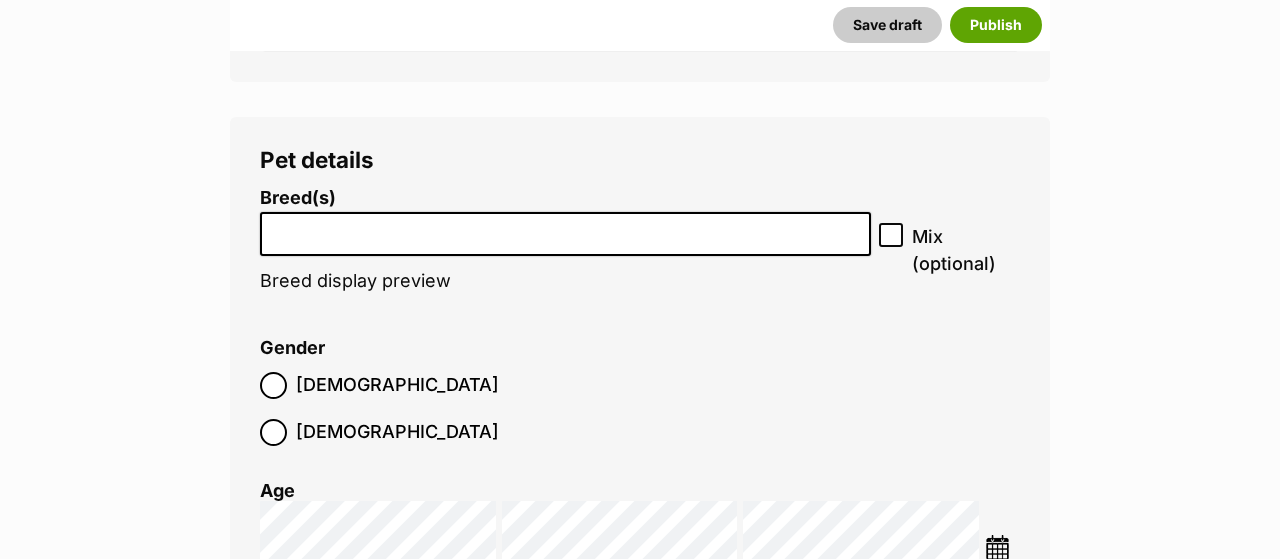 click at bounding box center [565, 234] 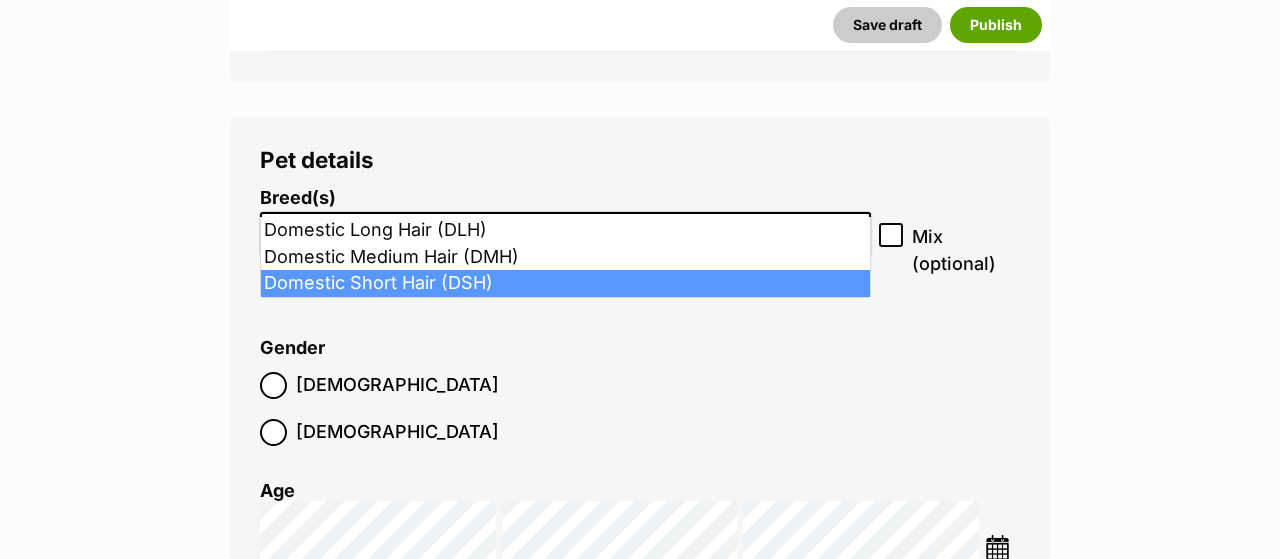 type on "Dom" 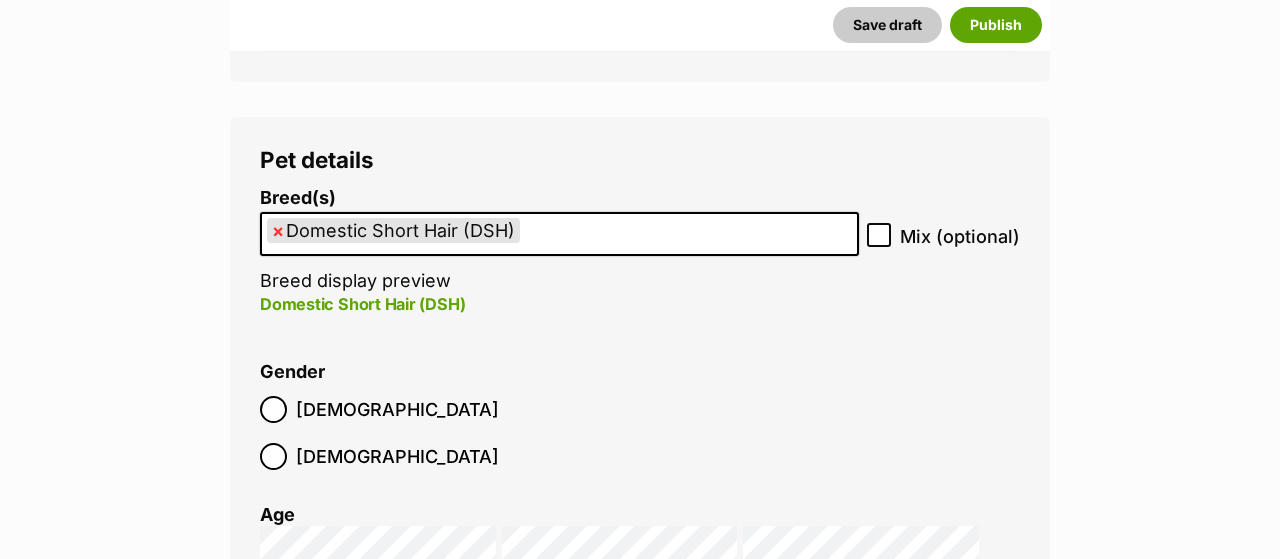 scroll, scrollTop: 24, scrollLeft: 0, axis: vertical 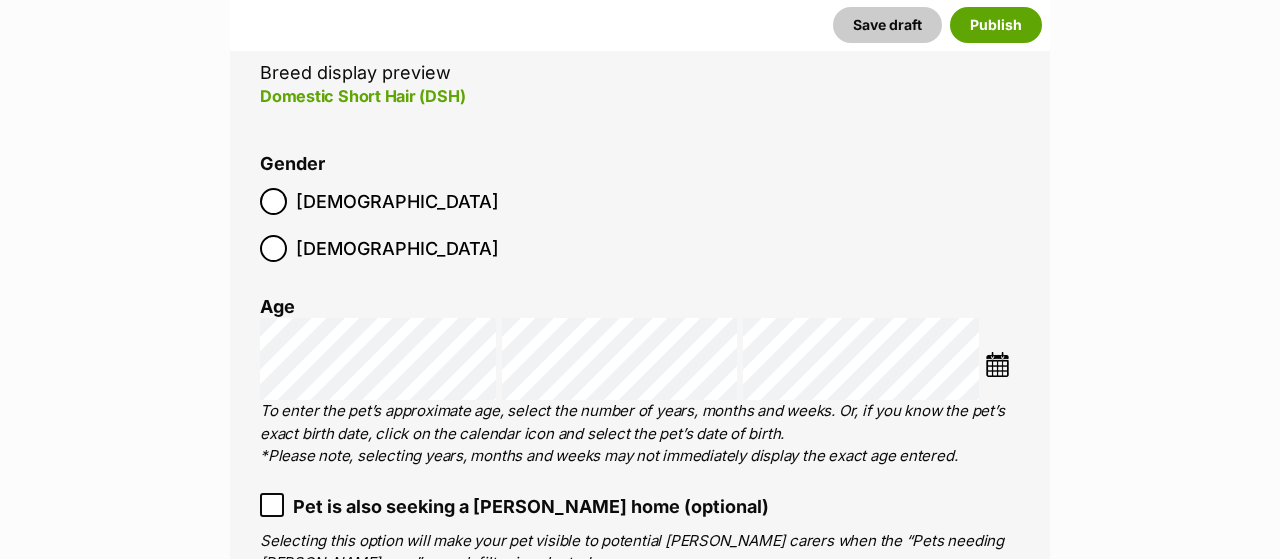 click at bounding box center [997, 364] 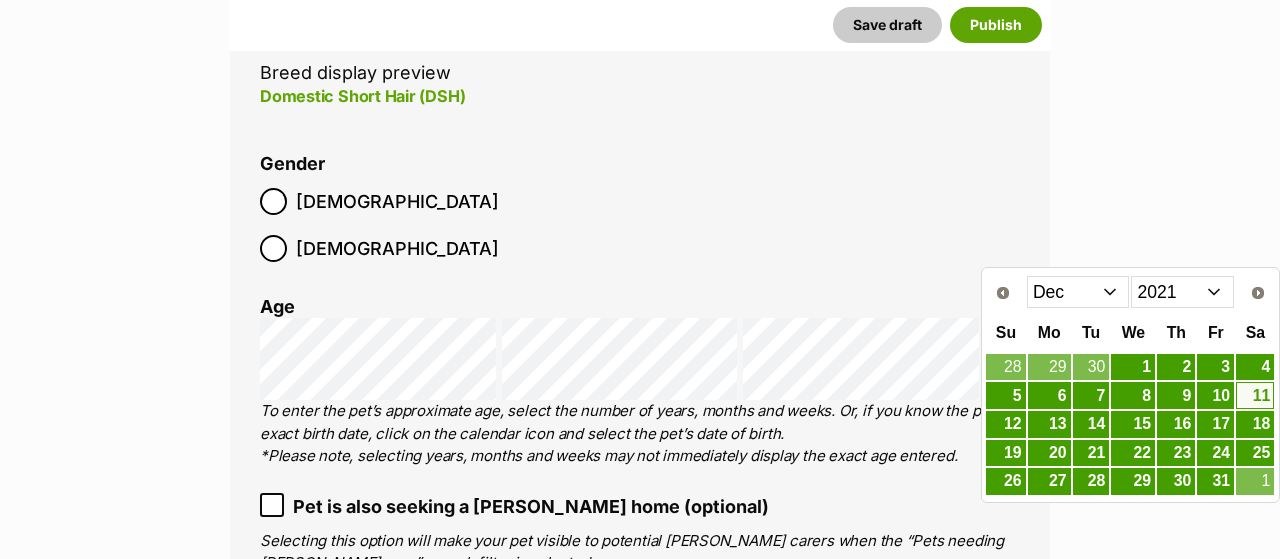 click on "2011 2012 2013 2014 2015 2016 2017 2018 2019 2020 2021 2022 2023 2024 2025" at bounding box center [1182, 292] 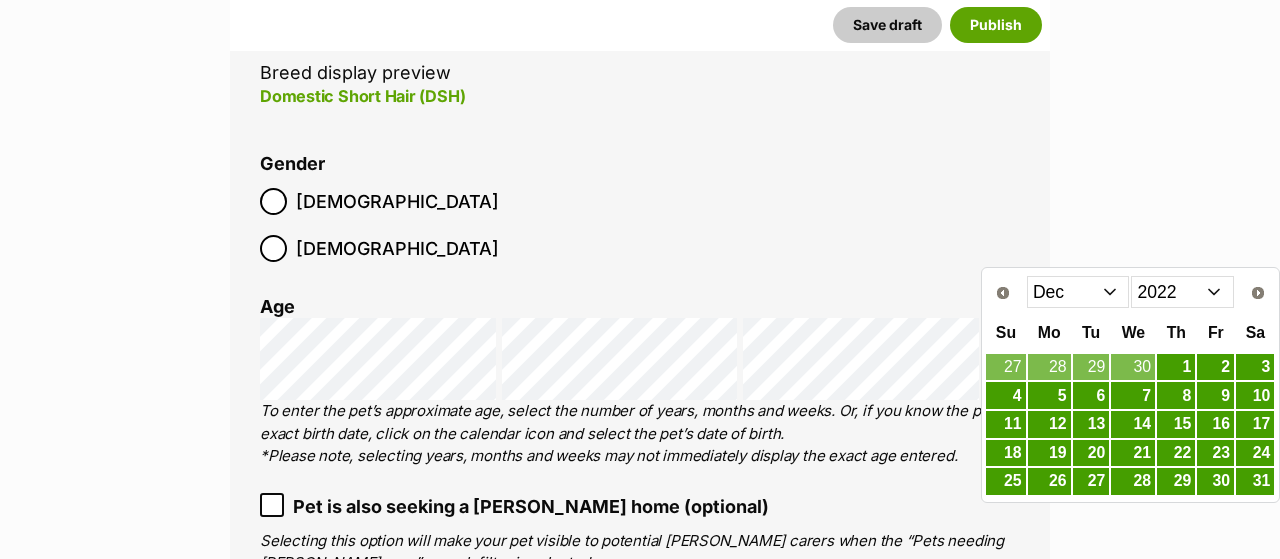 click on "Jan Feb Mar Apr May Jun Jul Aug Sep Oct Nov Dec" at bounding box center (1078, 292) 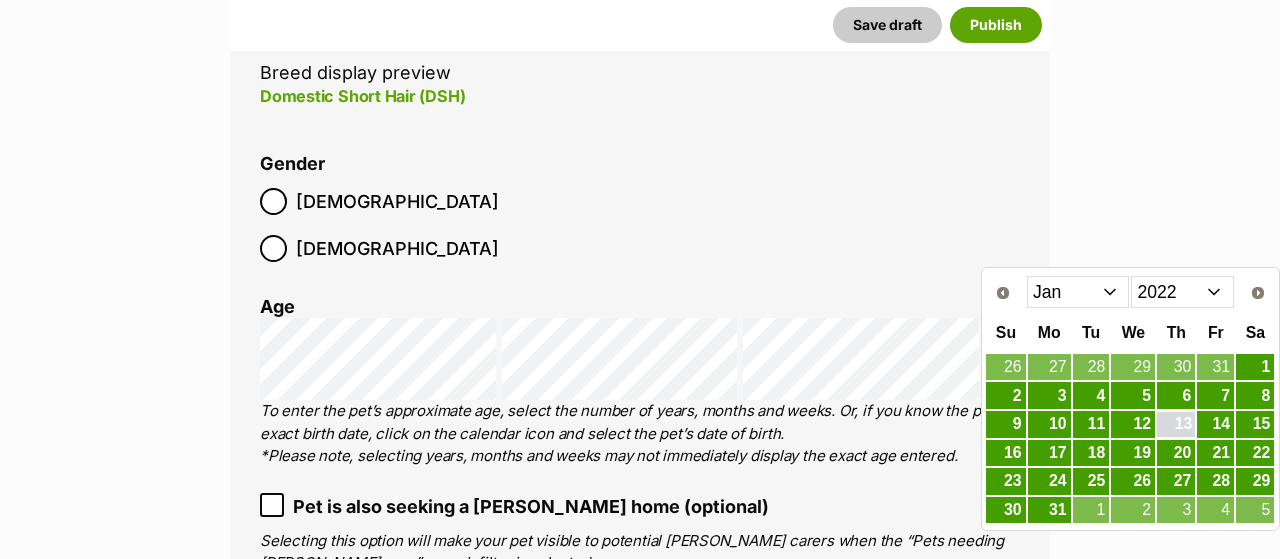 click on "13" at bounding box center (1176, 424) 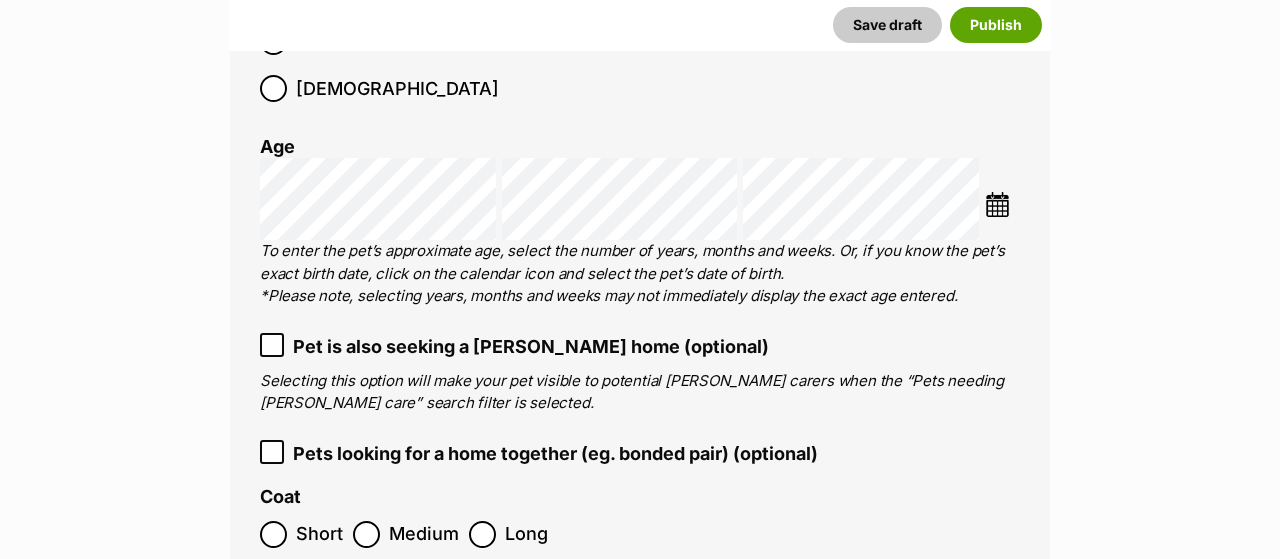 scroll, scrollTop: 2808, scrollLeft: 0, axis: vertical 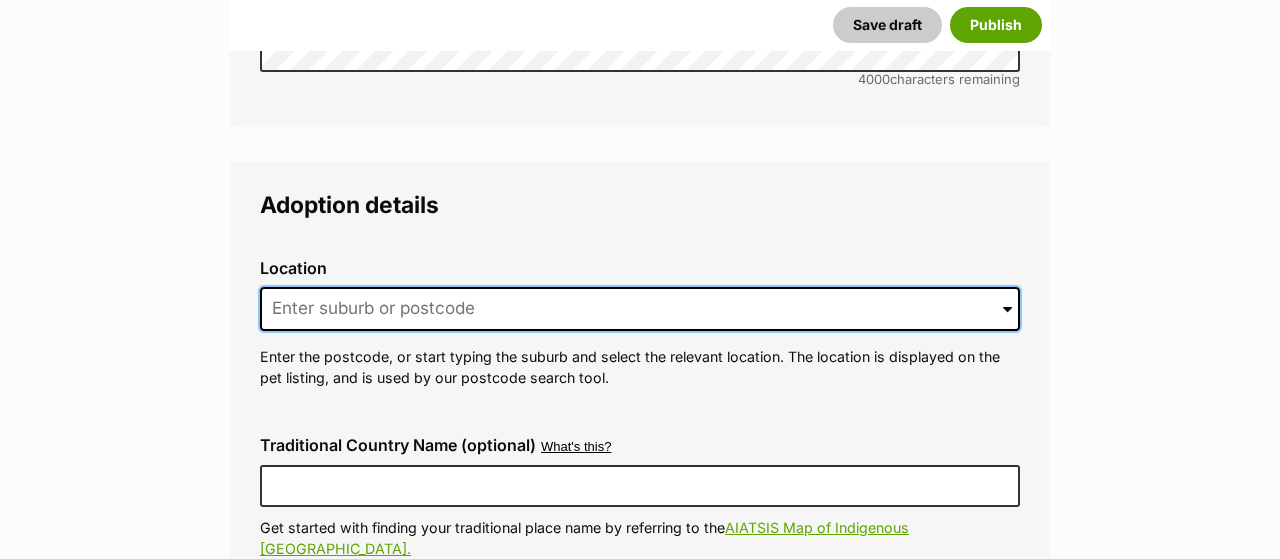 click at bounding box center (640, 309) 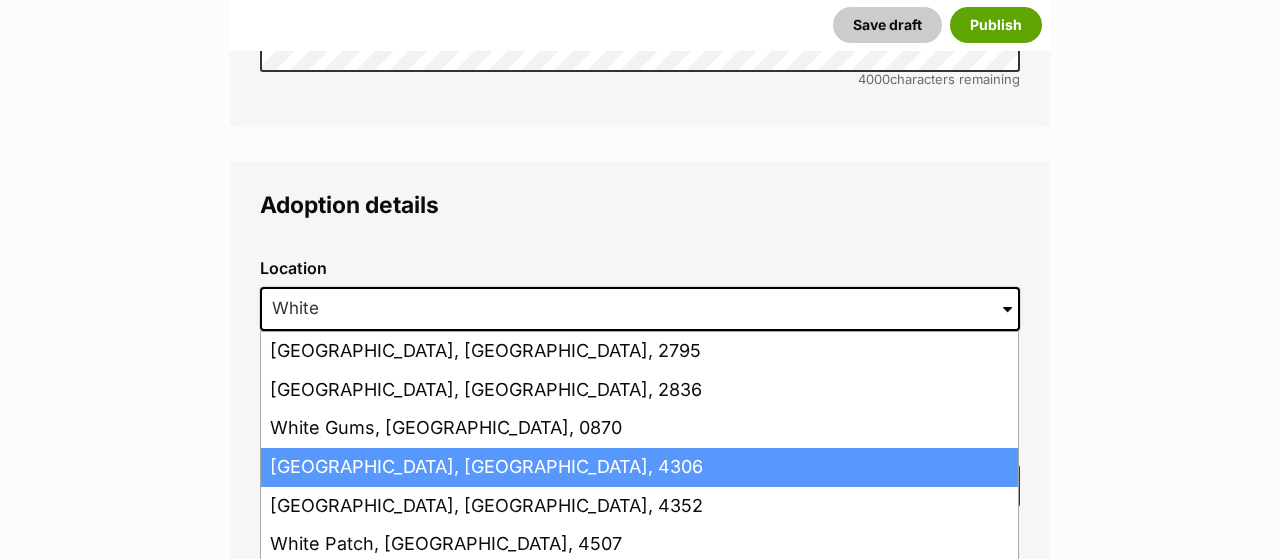click on "White Rock, Queensland, 4306" at bounding box center (639, 467) 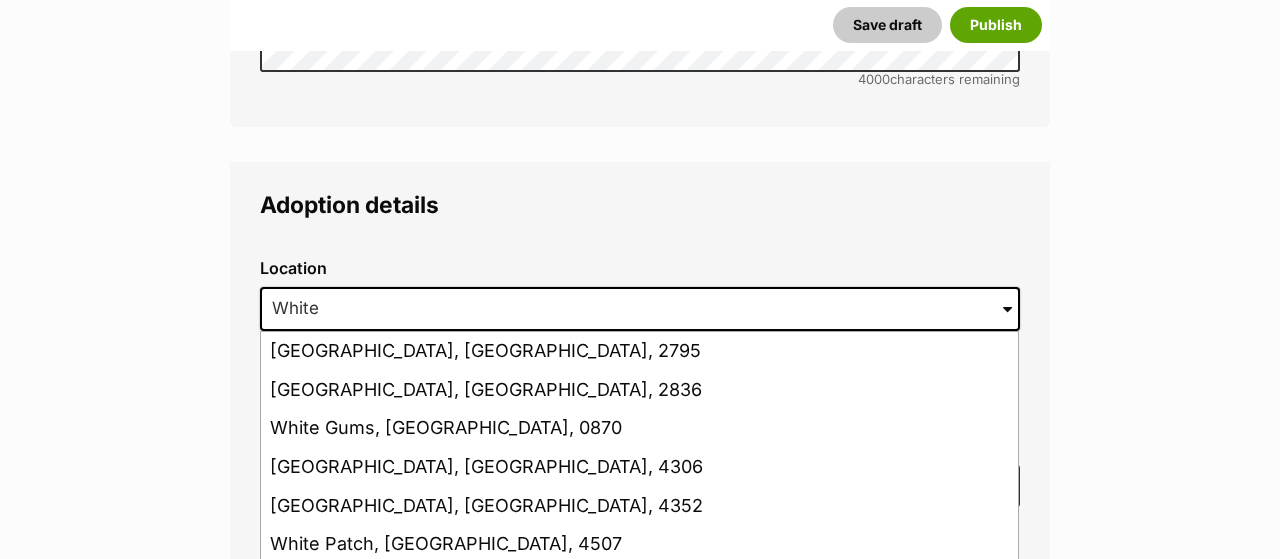 type on "White Rock, Queensland, 4306" 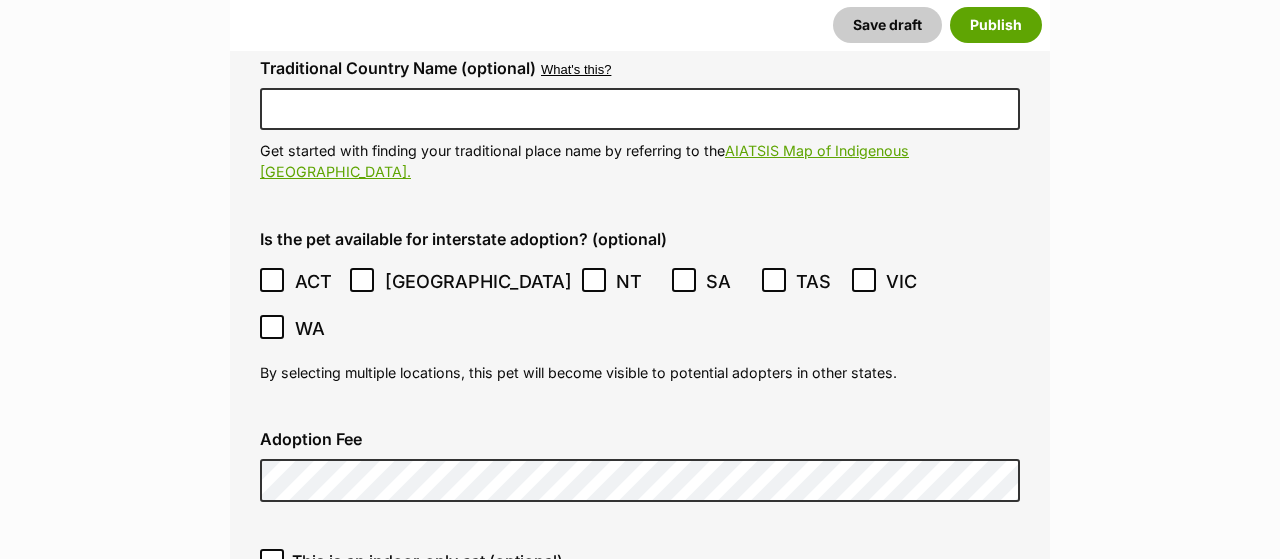 scroll, scrollTop: 5200, scrollLeft: 0, axis: vertical 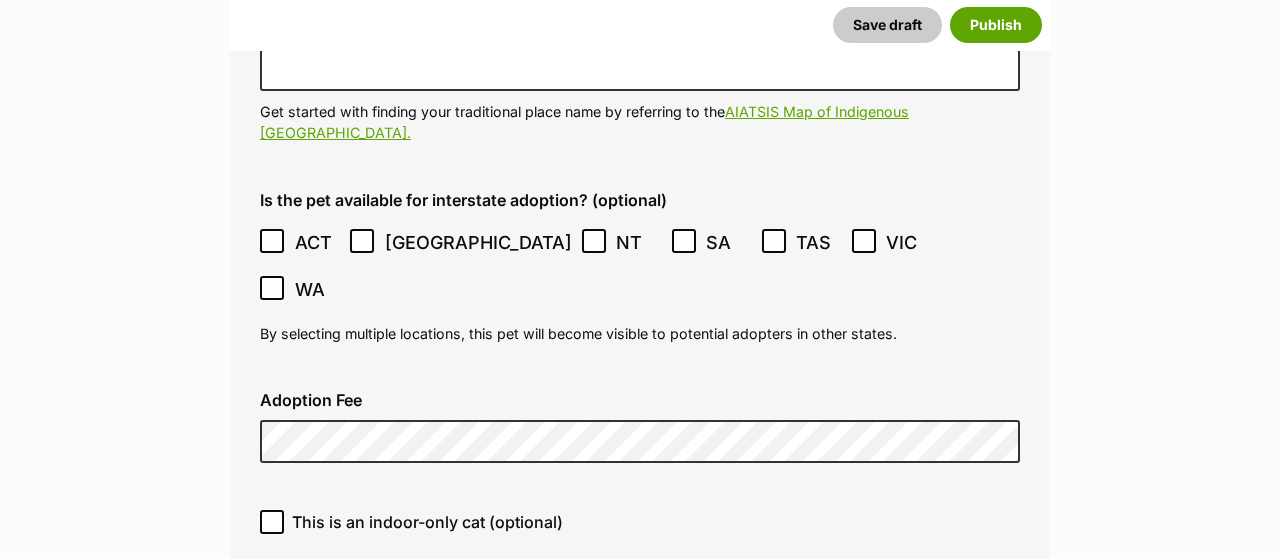 click 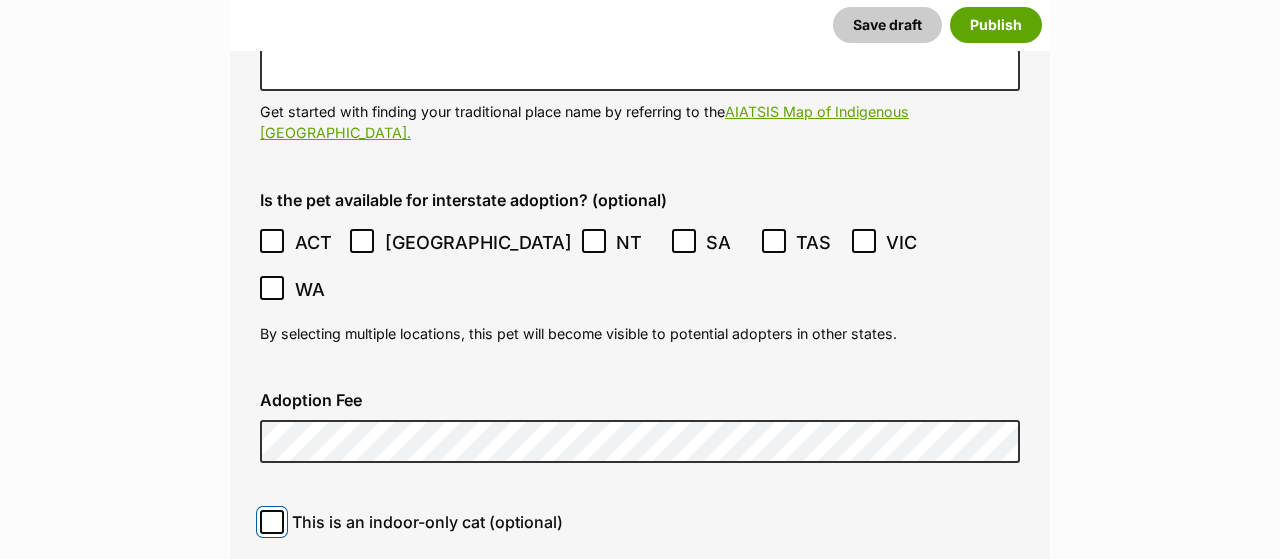 click on "This is an indoor-only cat (optional)" at bounding box center (272, 522) 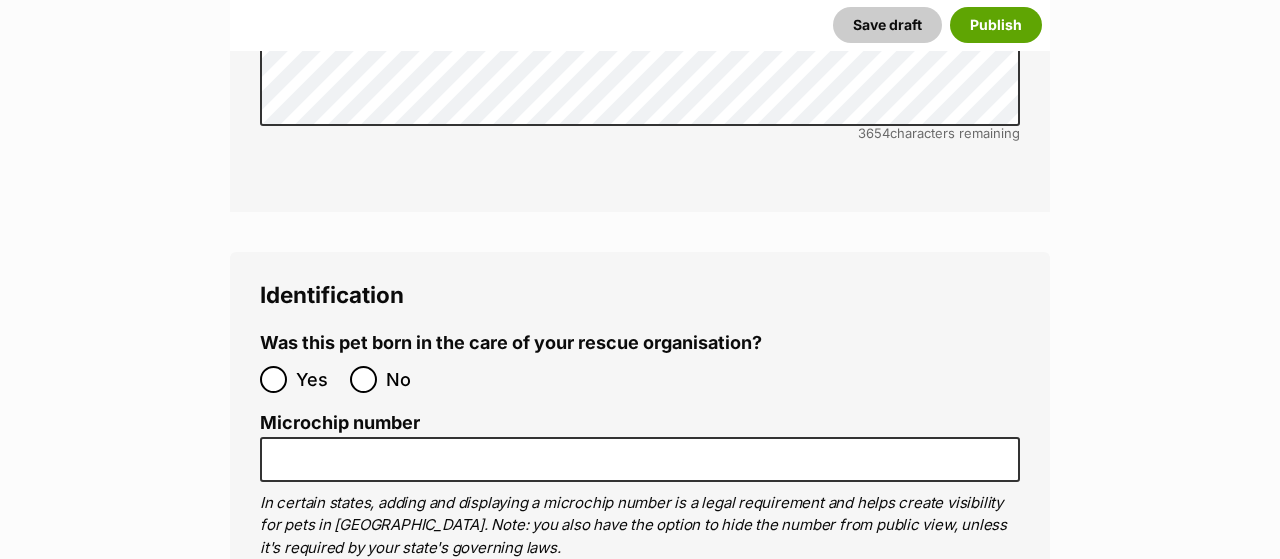 scroll, scrollTop: 6760, scrollLeft: 0, axis: vertical 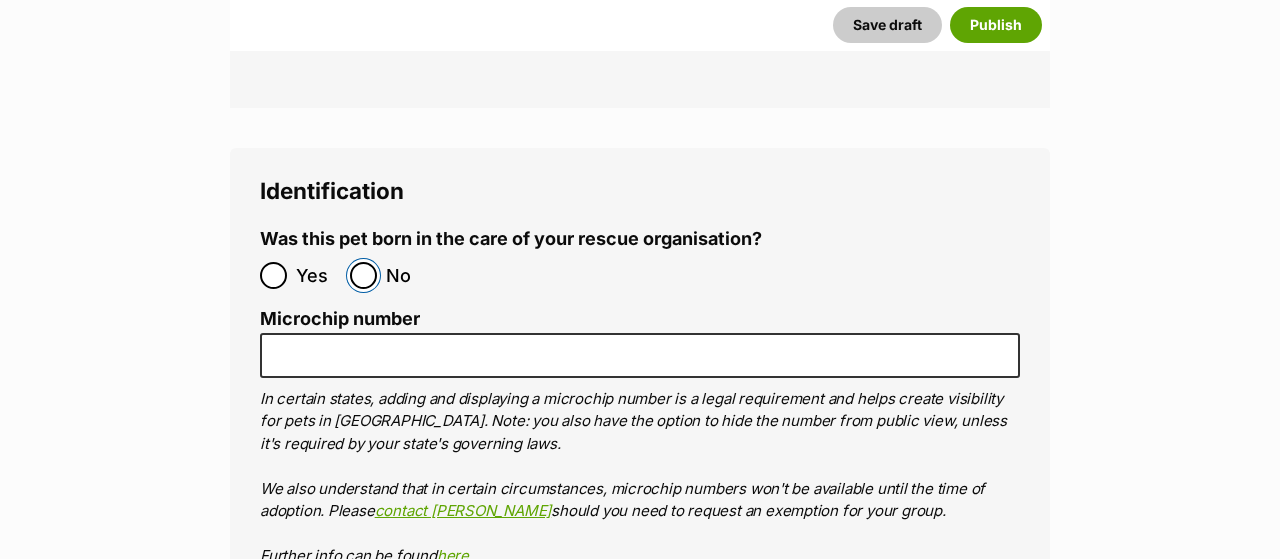 click on "No" at bounding box center [363, 275] 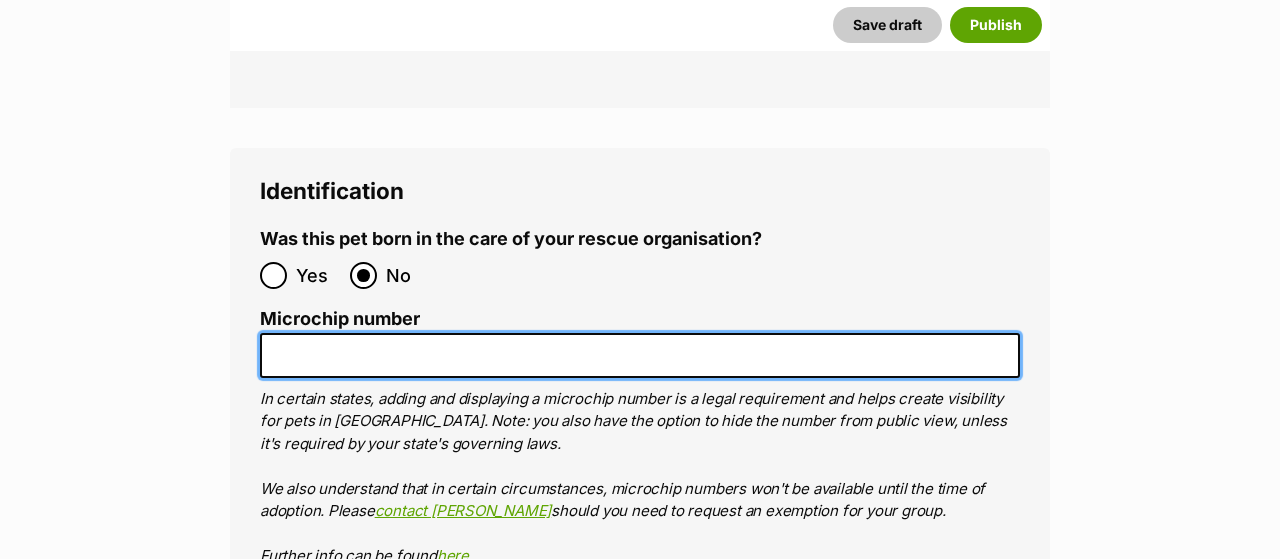 click on "Microchip number" at bounding box center [640, 355] 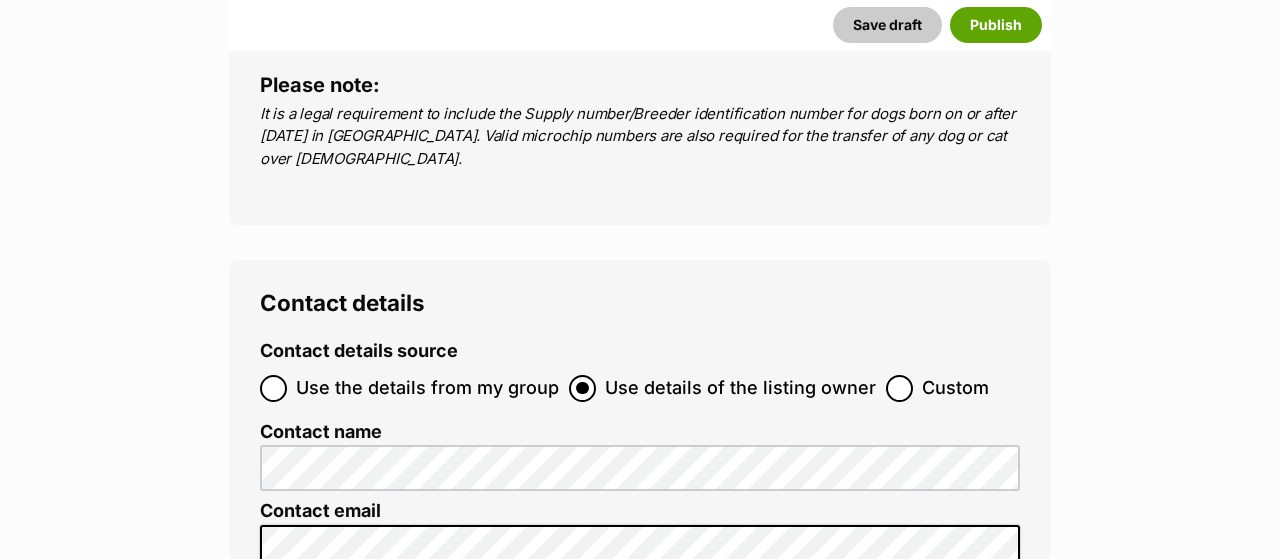 scroll, scrollTop: 7488, scrollLeft: 0, axis: vertical 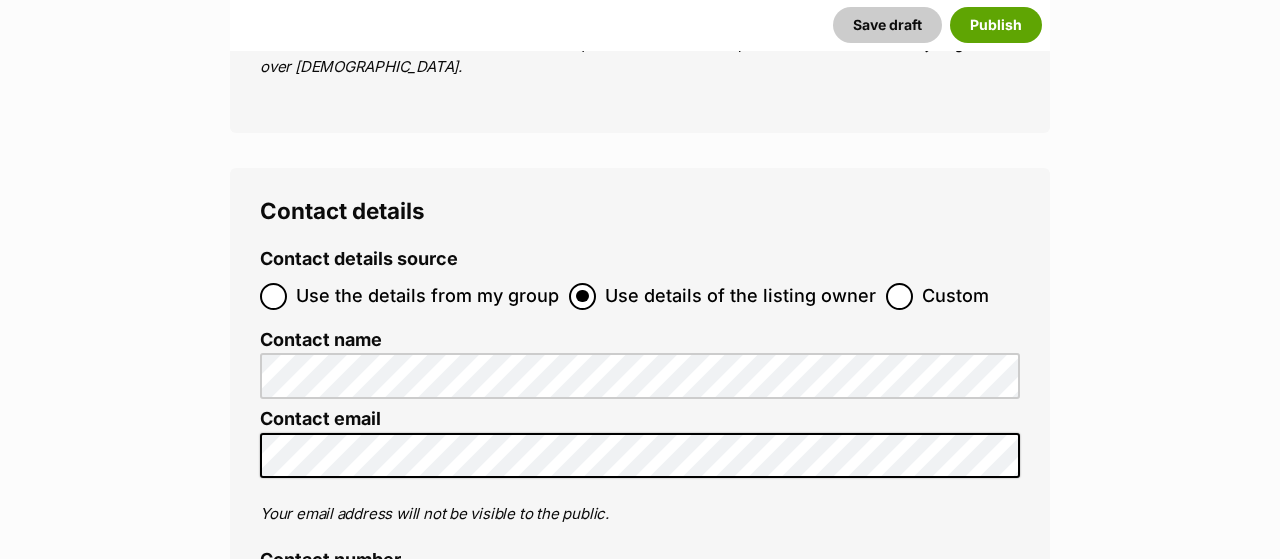 type on "956000015867943" 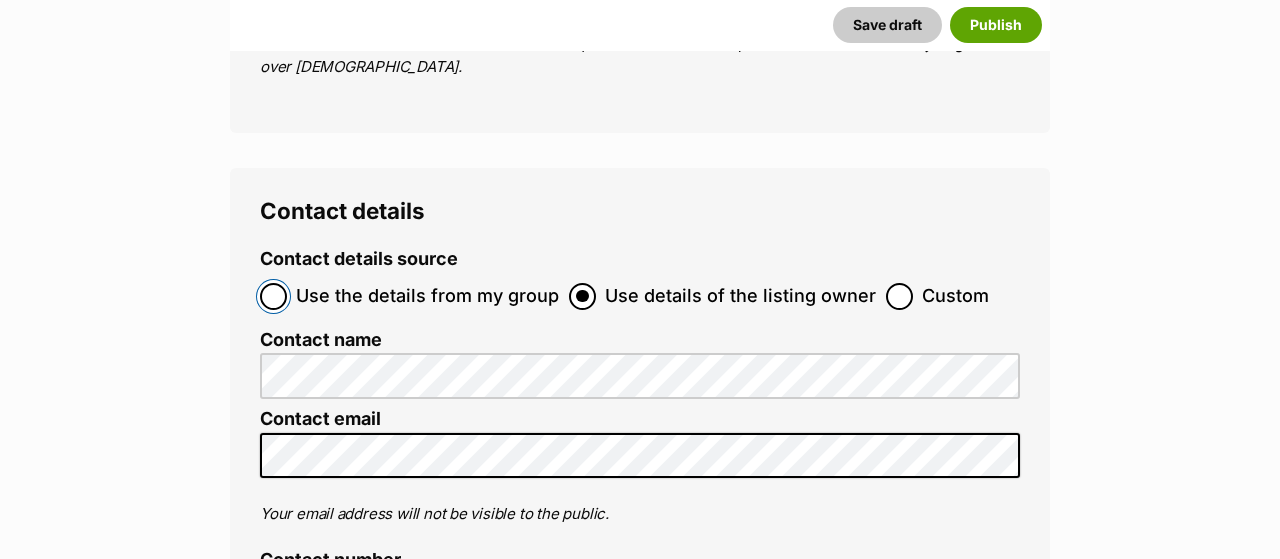 click on "Use the details from my group" at bounding box center (273, 296) 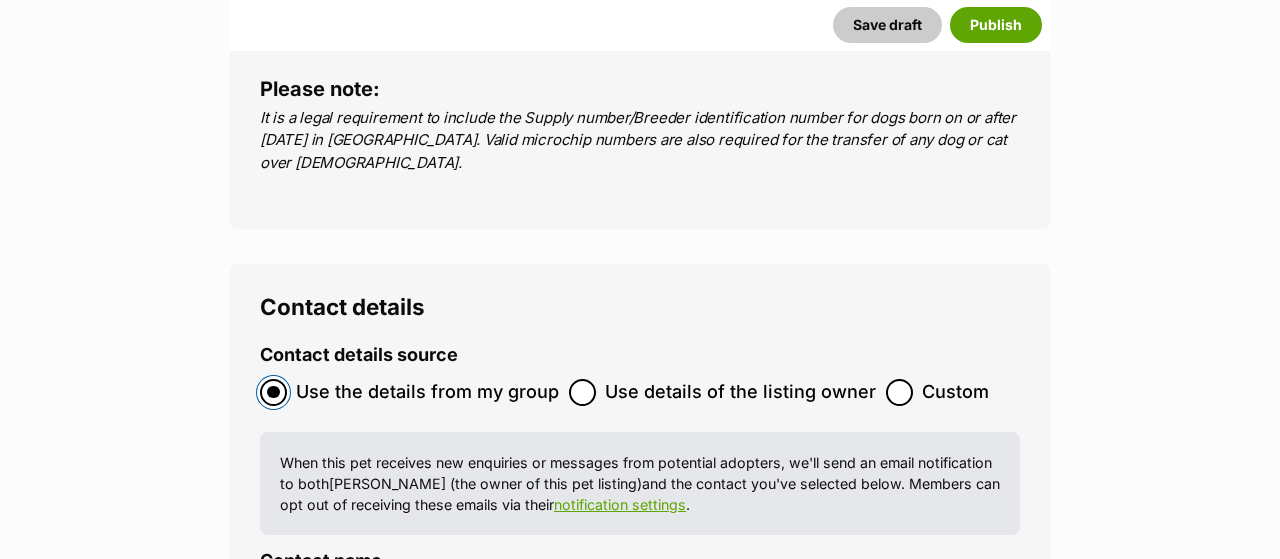 scroll, scrollTop: 7384, scrollLeft: 0, axis: vertical 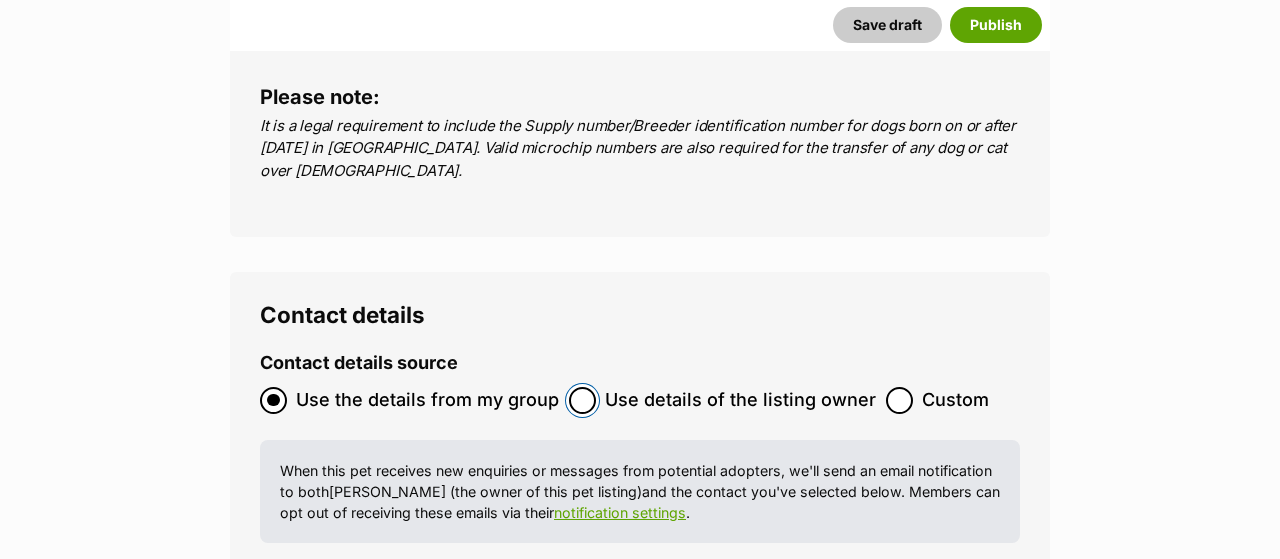 click on "Use details of the listing owner" at bounding box center (582, 400) 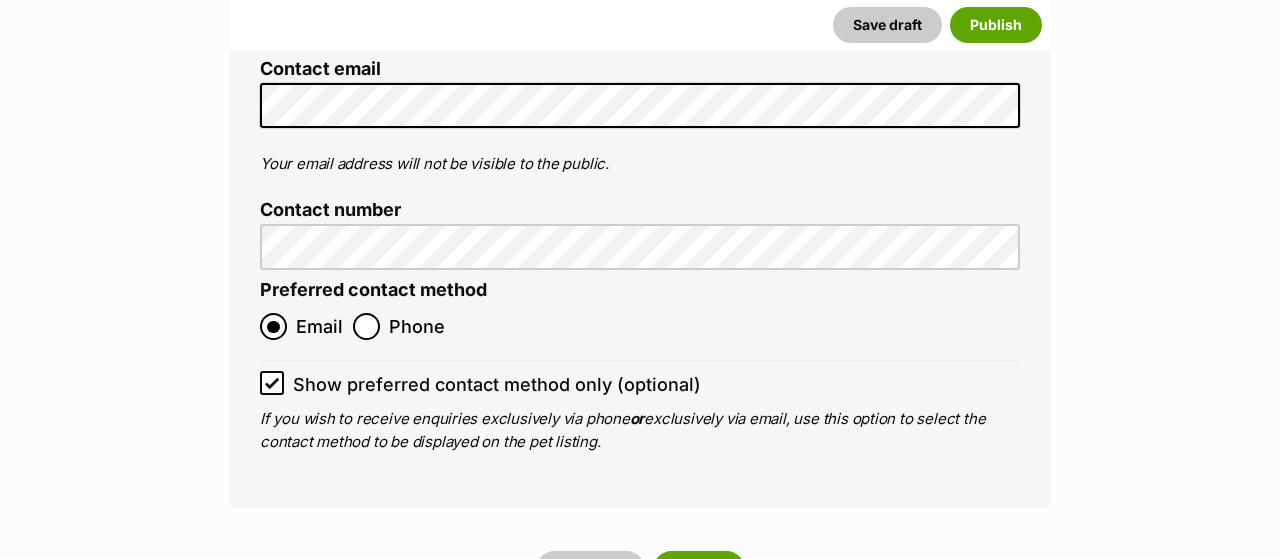 scroll, scrollTop: 7904, scrollLeft: 0, axis: vertical 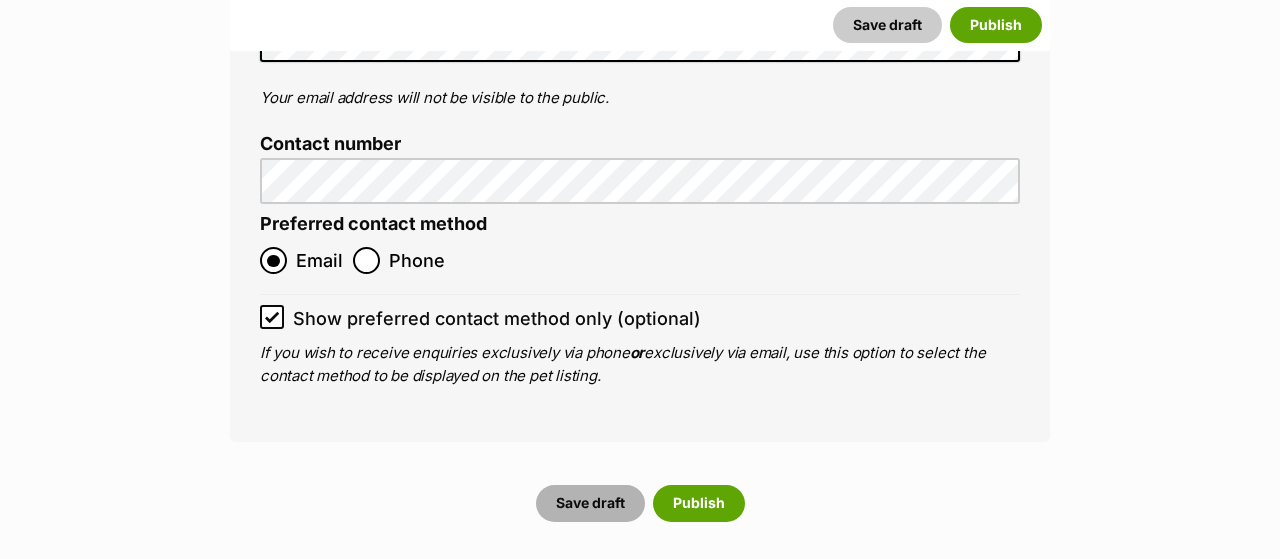 click on "Save draft" at bounding box center (590, 503) 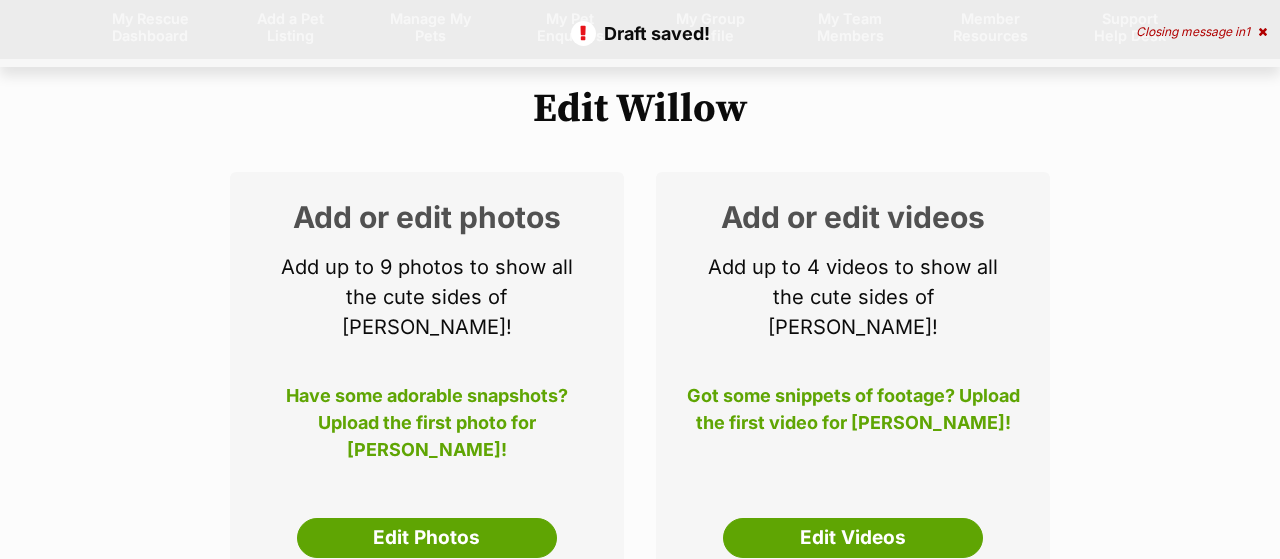scroll, scrollTop: 312, scrollLeft: 0, axis: vertical 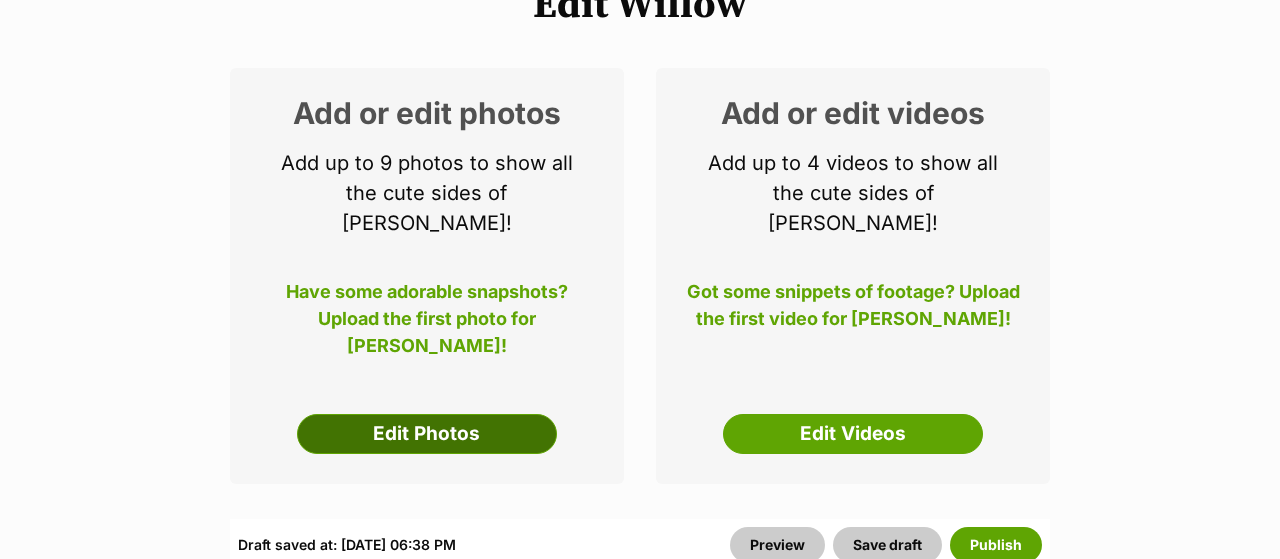 click on "Edit Photos" at bounding box center (427, 434) 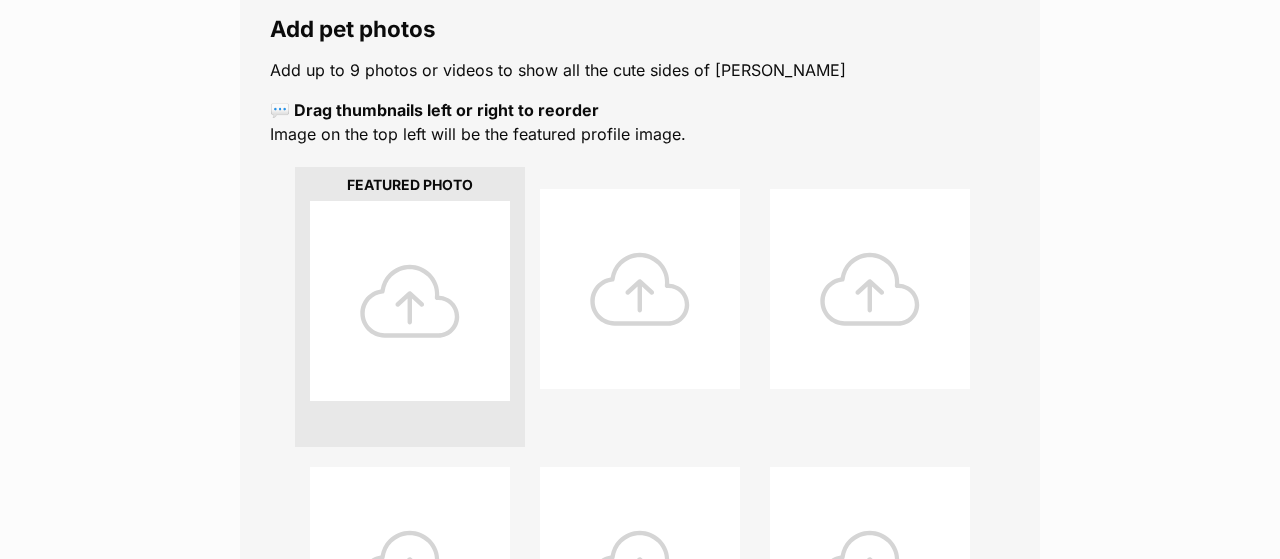 scroll, scrollTop: 416, scrollLeft: 0, axis: vertical 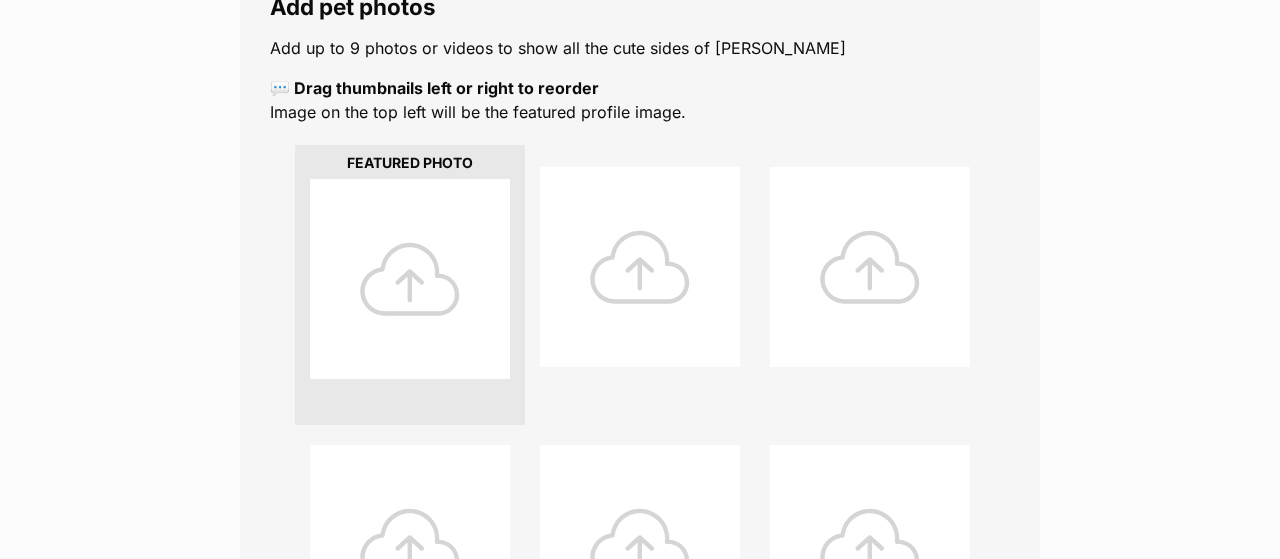 click at bounding box center (410, 279) 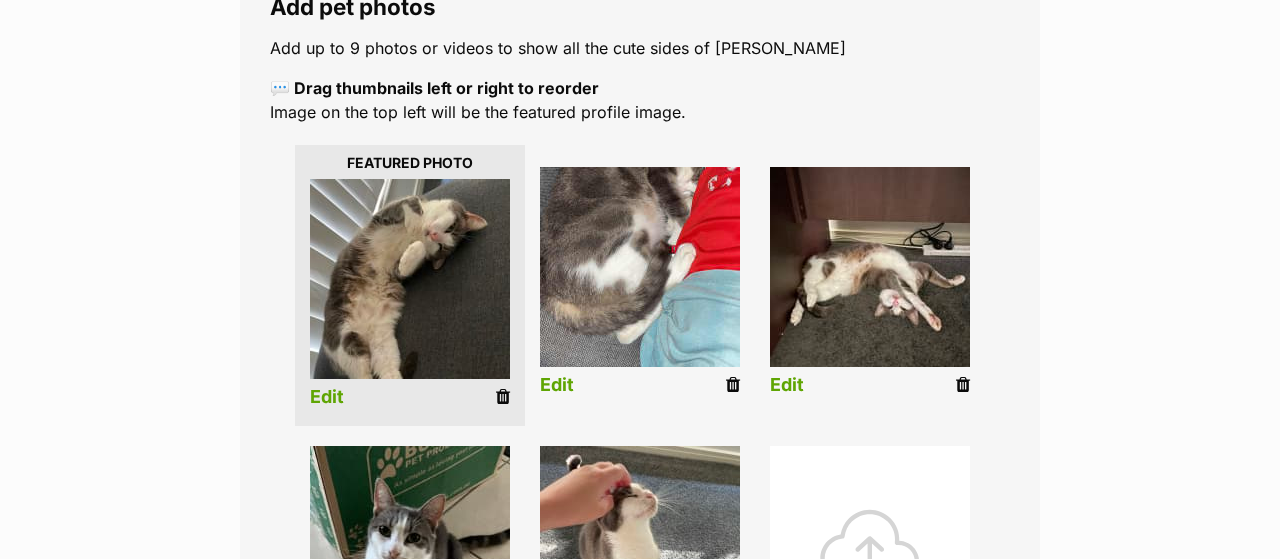 click on "Edit" at bounding box center (327, 397) 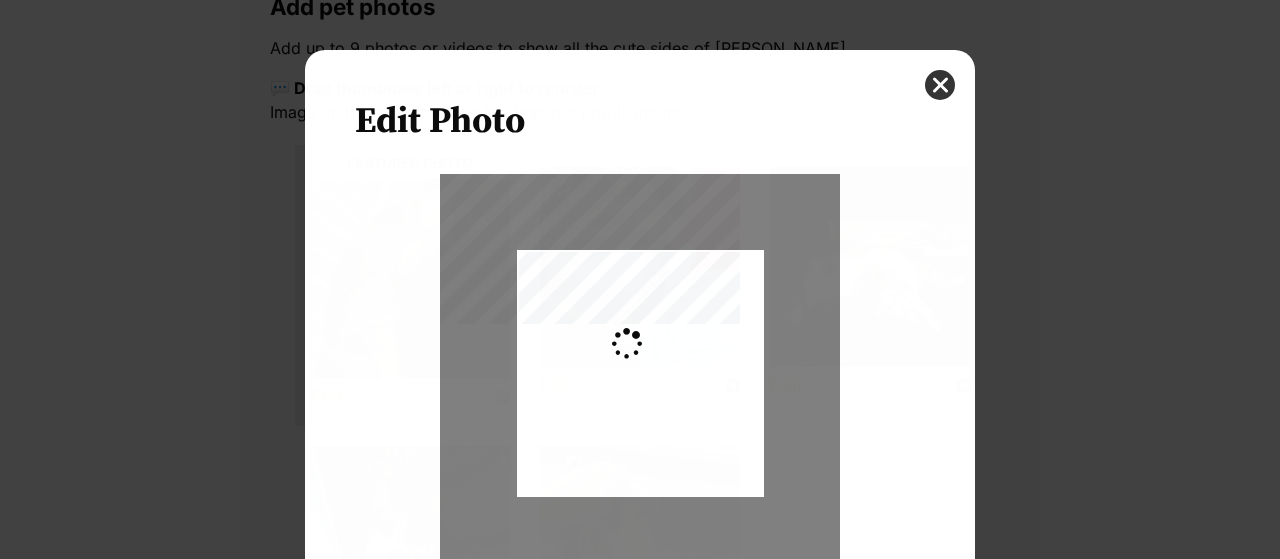 scroll, scrollTop: 0, scrollLeft: 0, axis: both 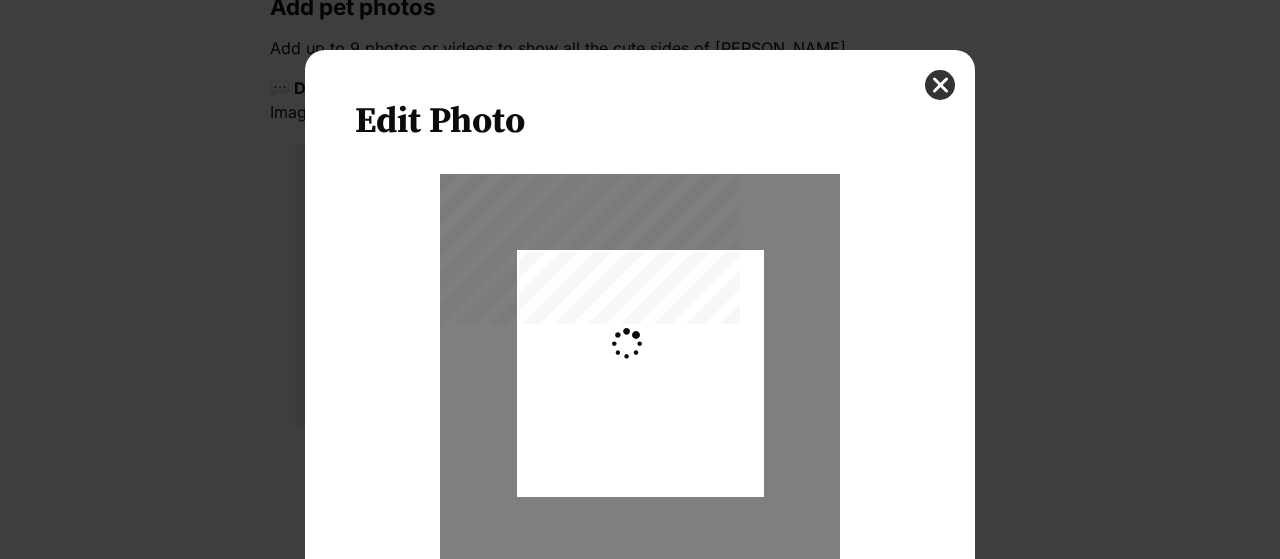 type on "0.2744" 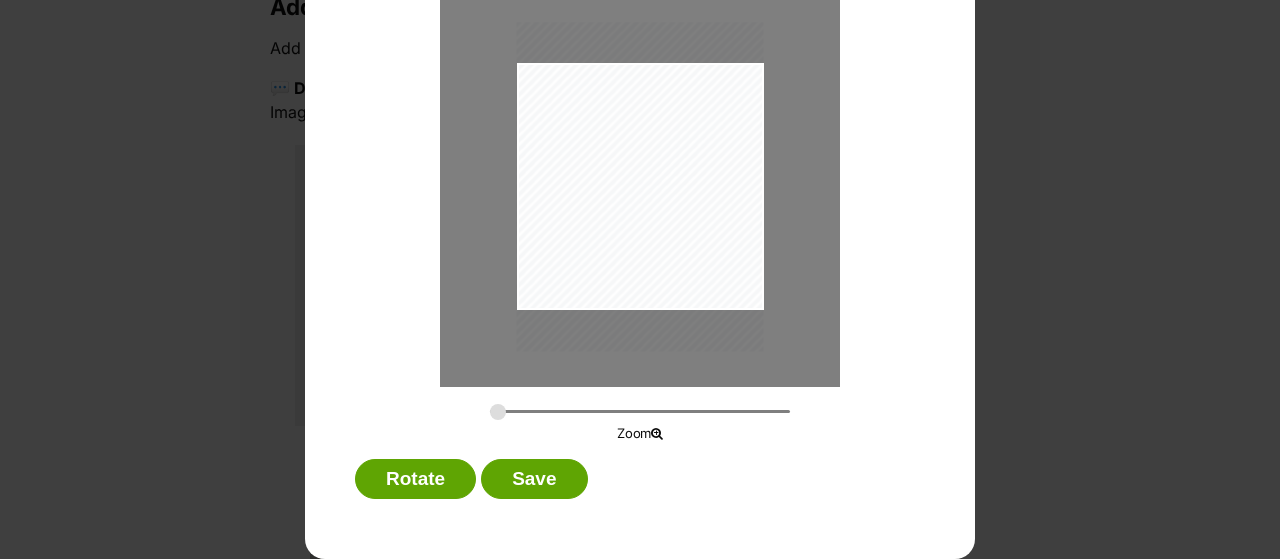 scroll, scrollTop: 0, scrollLeft: 0, axis: both 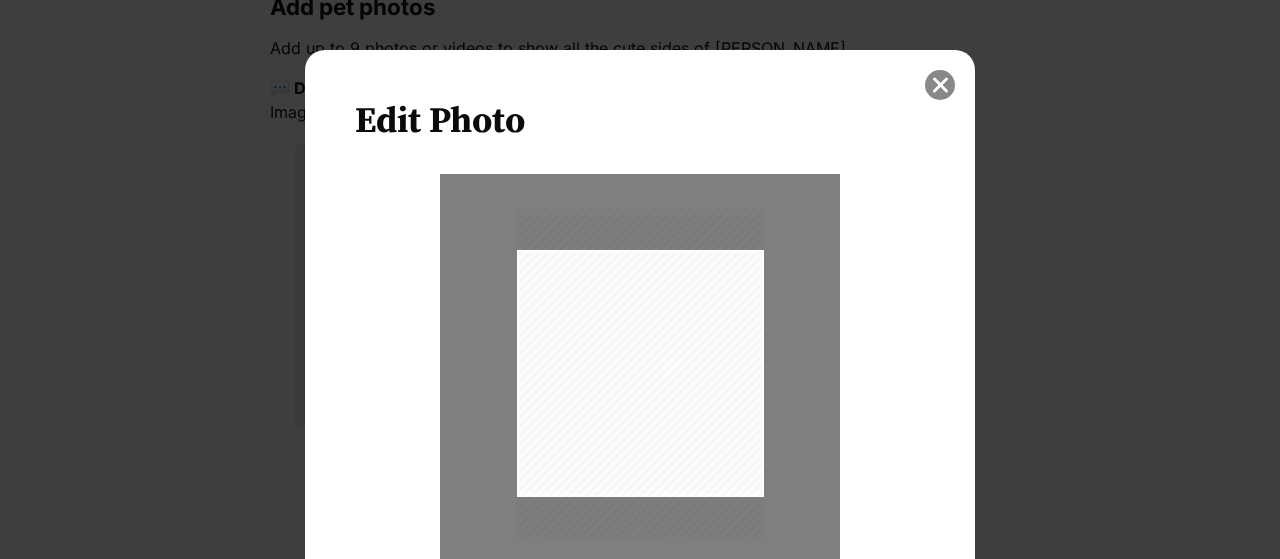 click at bounding box center [940, 85] 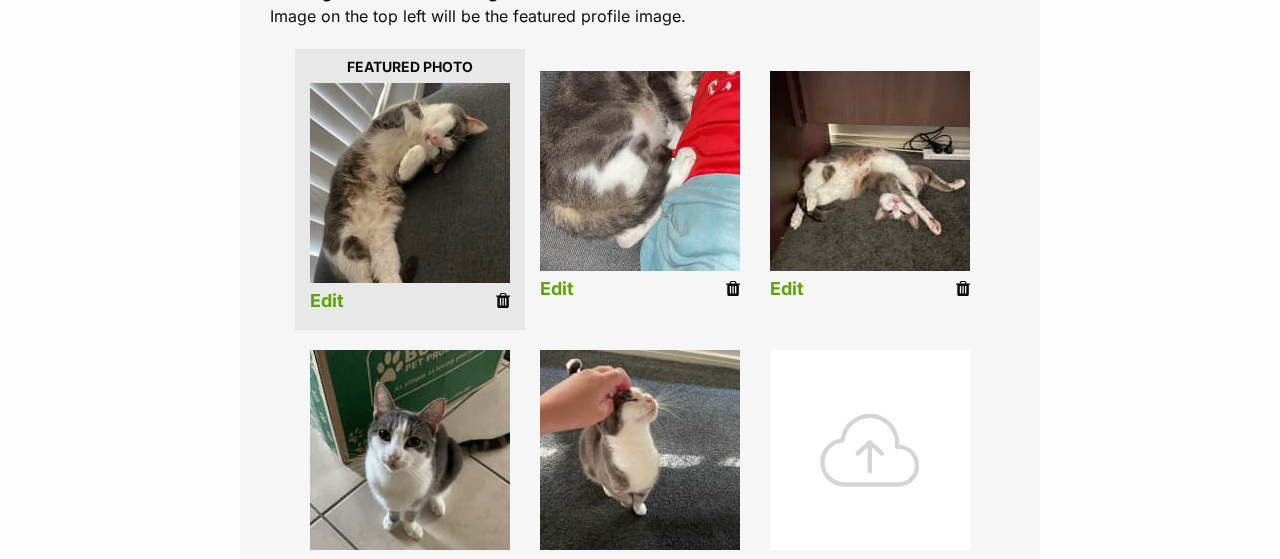 scroll, scrollTop: 416, scrollLeft: 0, axis: vertical 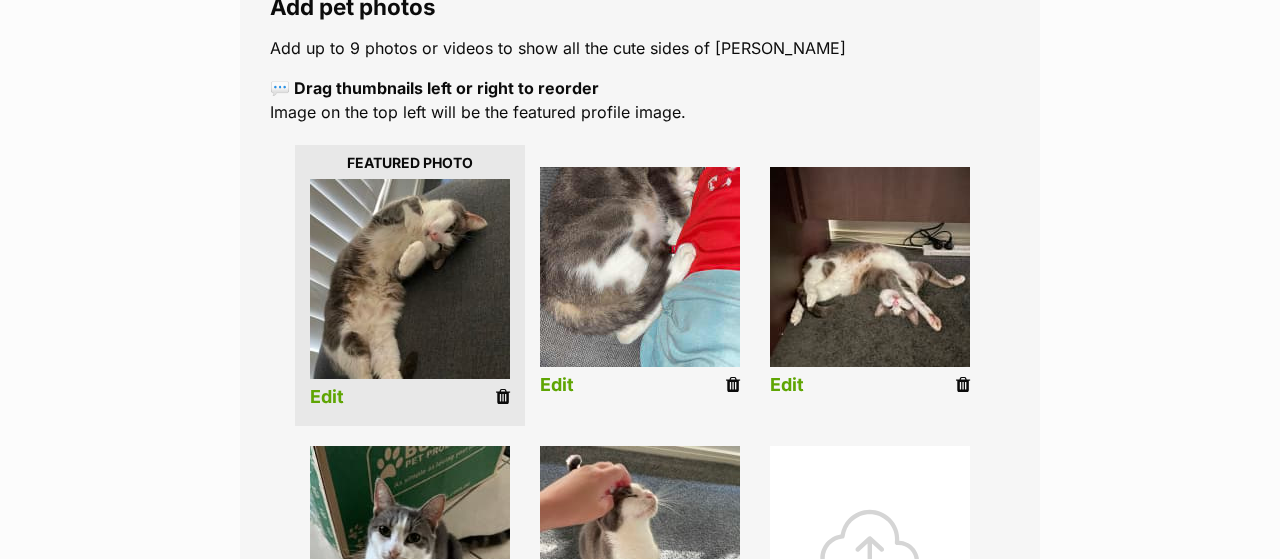 click at bounding box center [503, 397] 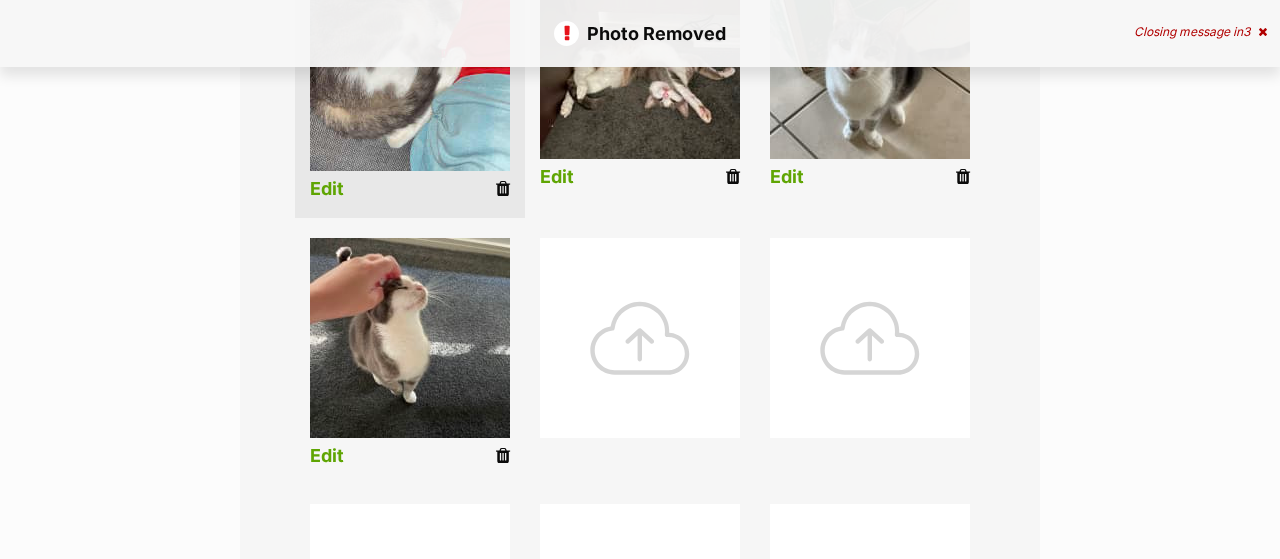 scroll, scrollTop: 520, scrollLeft: 0, axis: vertical 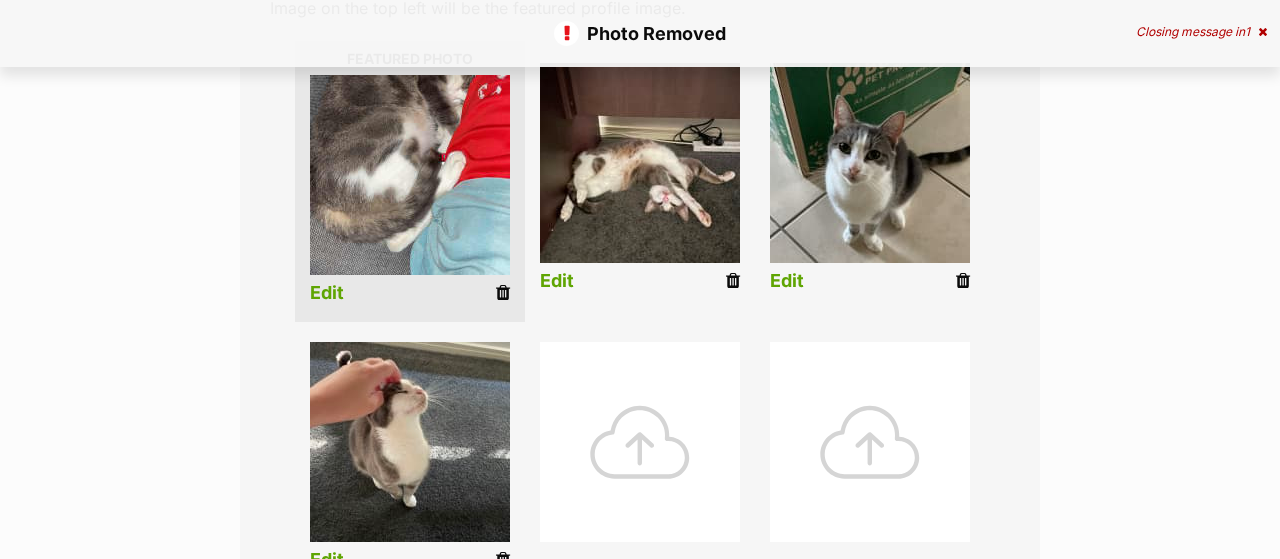 click at bounding box center (963, 281) 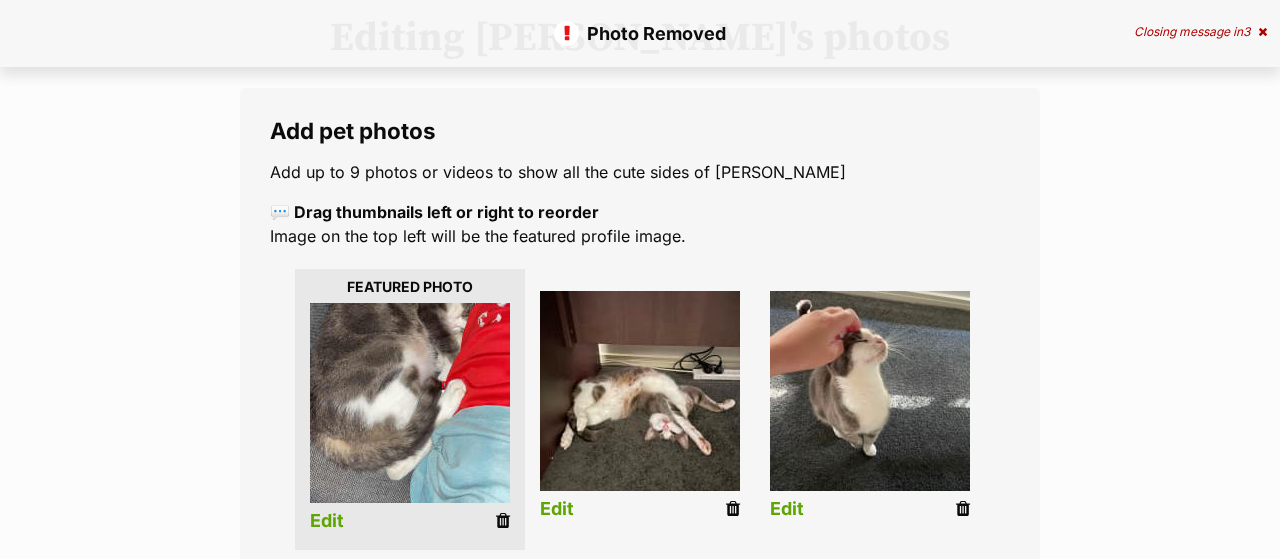 scroll, scrollTop: 312, scrollLeft: 0, axis: vertical 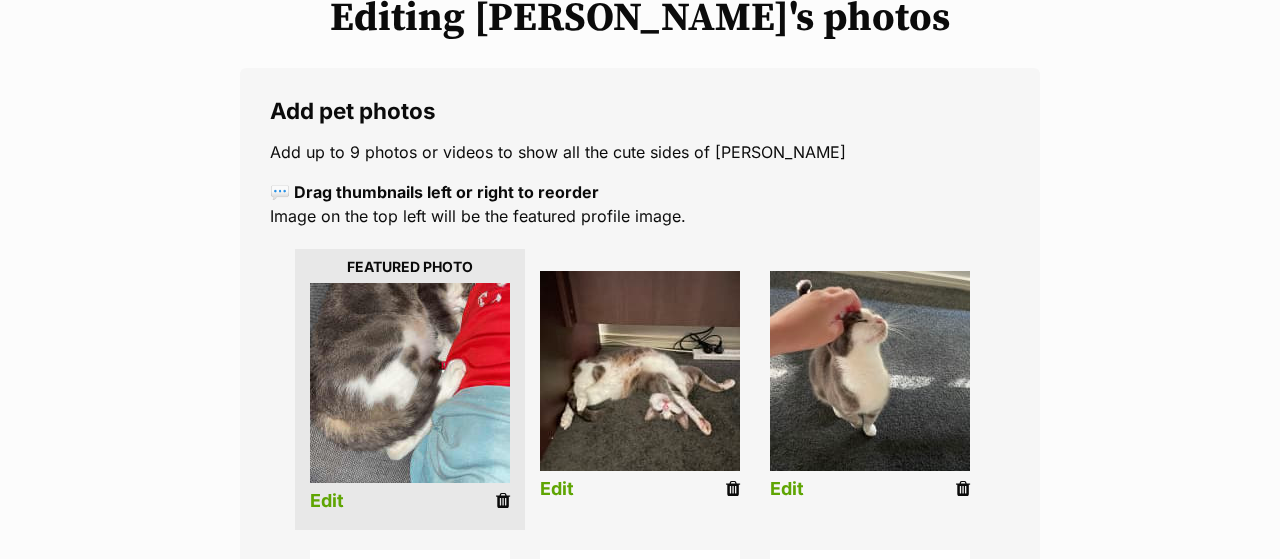 click at bounding box center (503, 501) 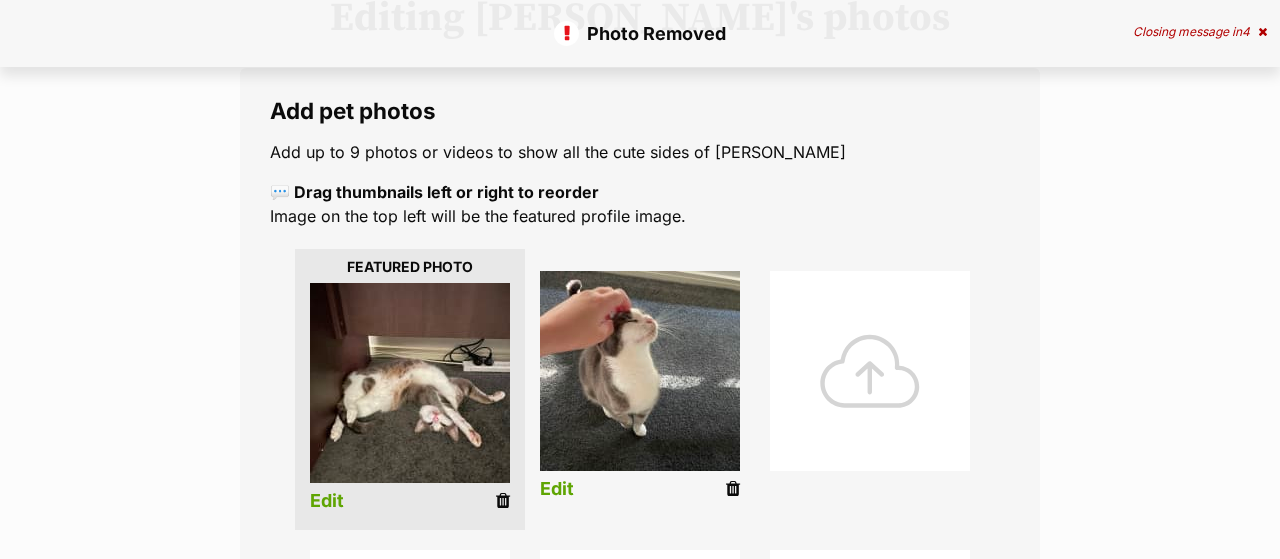 scroll, scrollTop: 312, scrollLeft: 0, axis: vertical 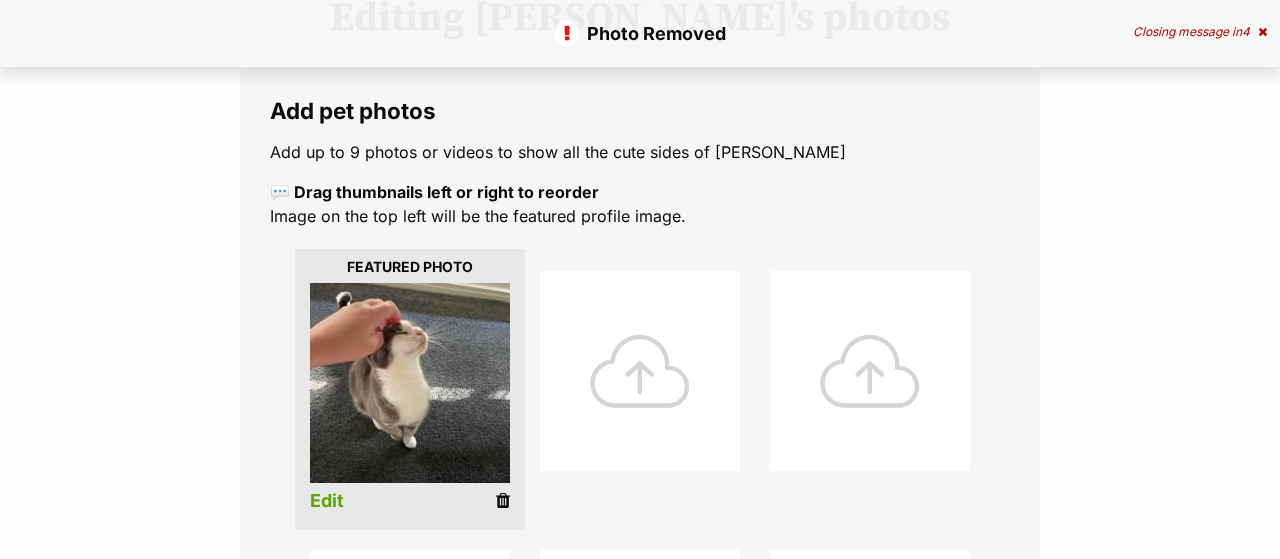 click at bounding box center [503, 501] 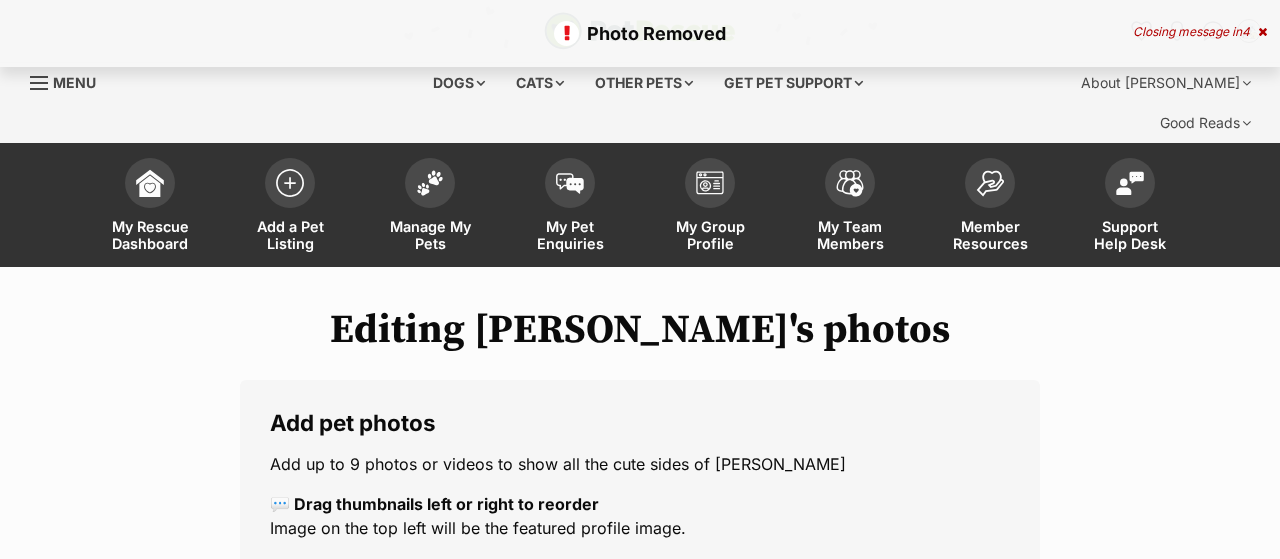 scroll, scrollTop: 208, scrollLeft: 0, axis: vertical 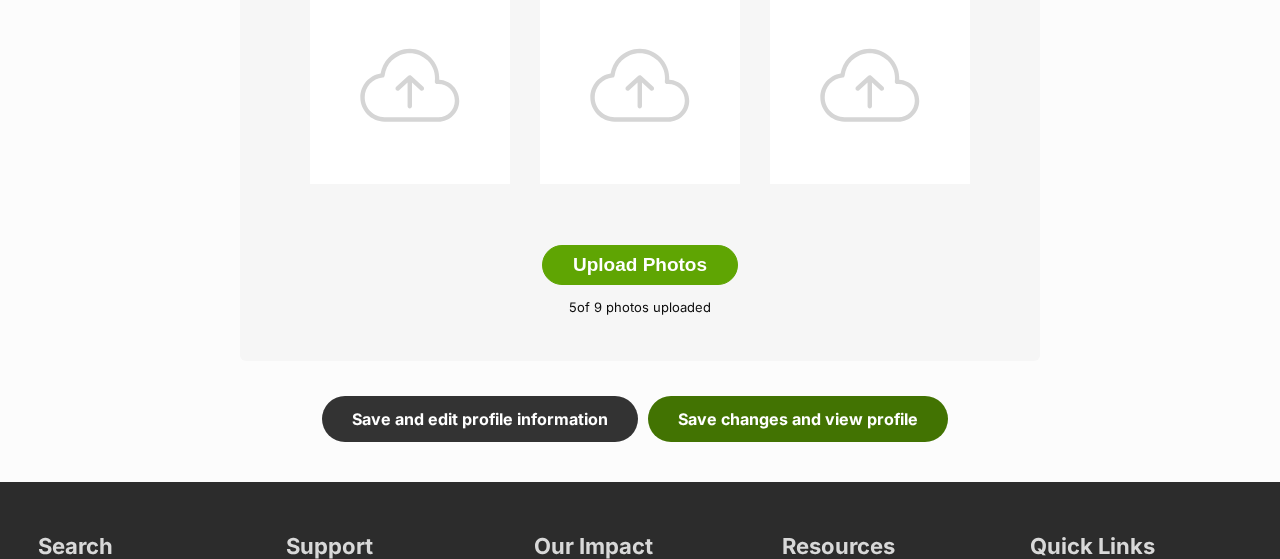 click on "Save changes and view profile" at bounding box center (798, 419) 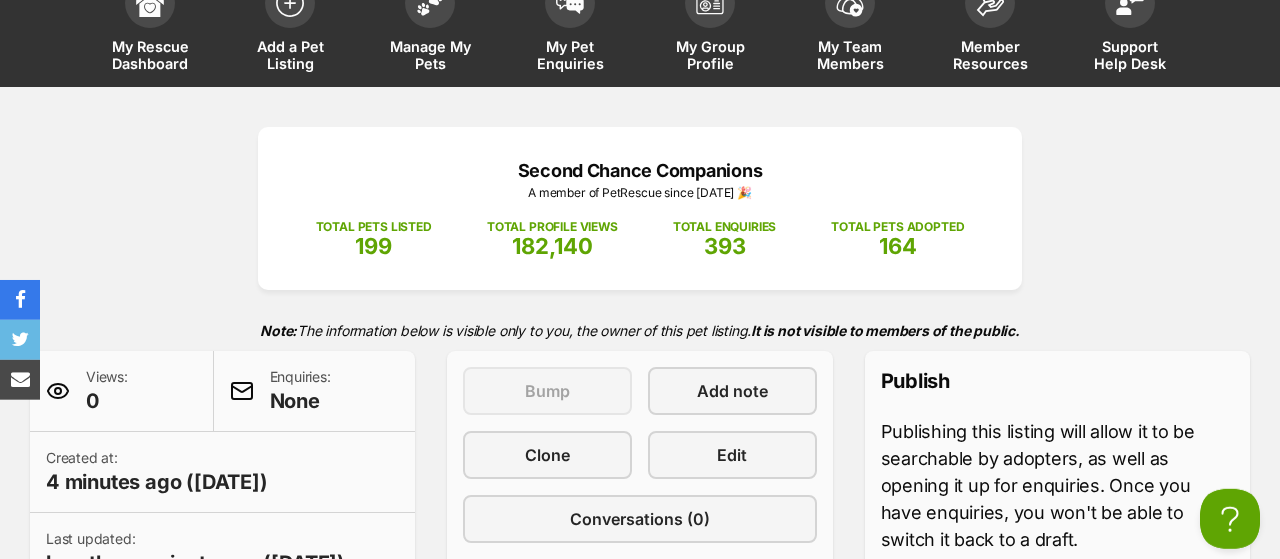 scroll, scrollTop: 0, scrollLeft: 0, axis: both 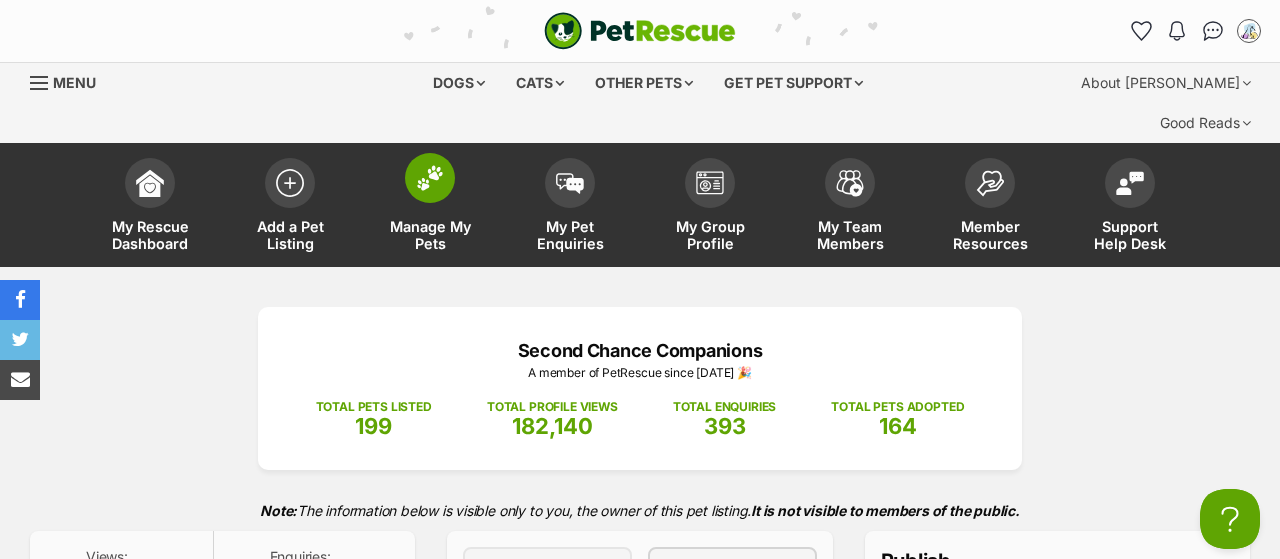 click on "Manage My Pets" at bounding box center [430, 235] 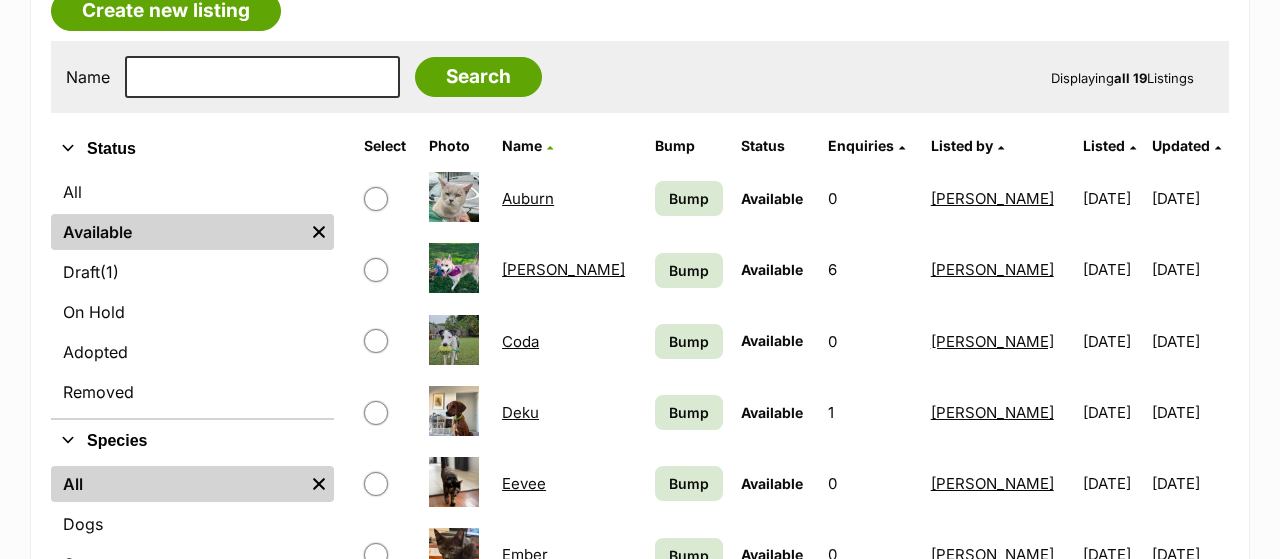 scroll, scrollTop: 416, scrollLeft: 0, axis: vertical 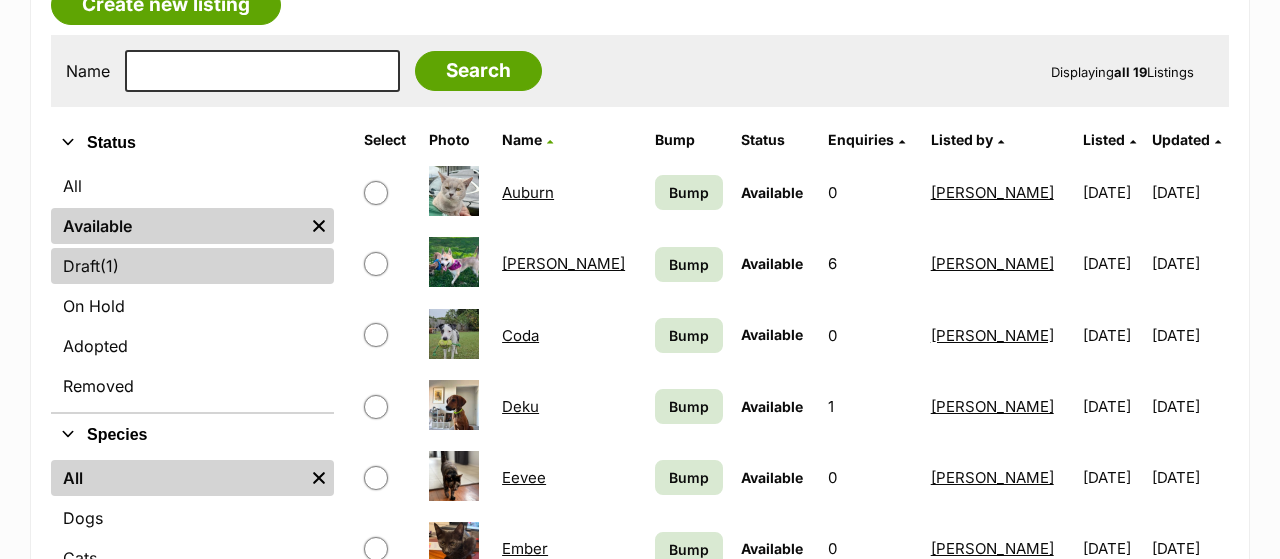 click on "Draft
(1)
Items" at bounding box center [192, 266] 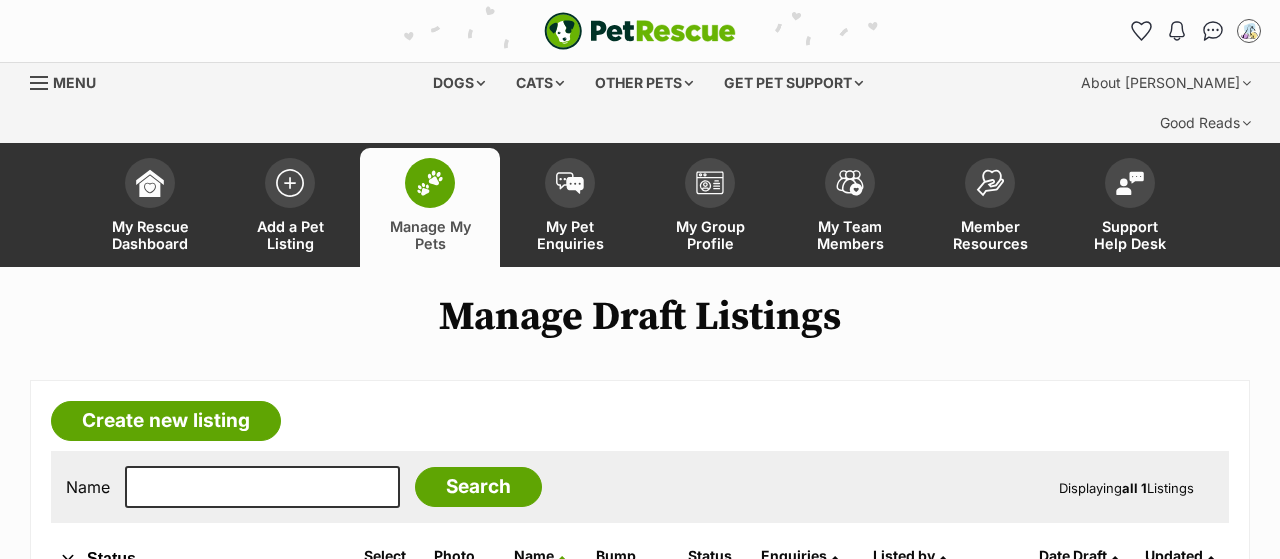 scroll, scrollTop: 312, scrollLeft: 0, axis: vertical 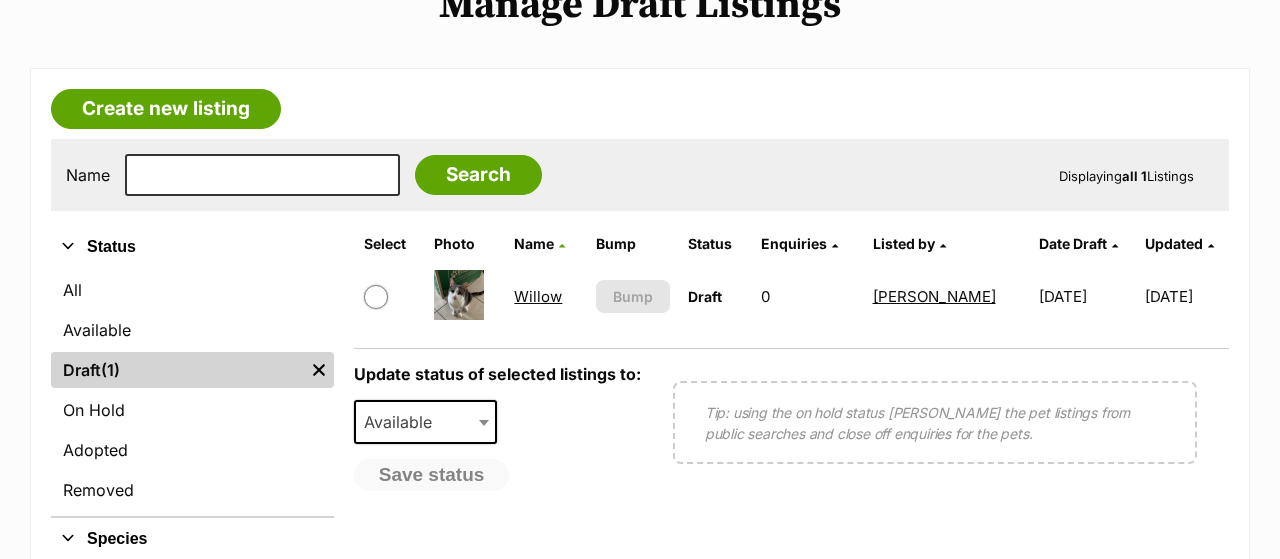 click on "Willow" at bounding box center [538, 296] 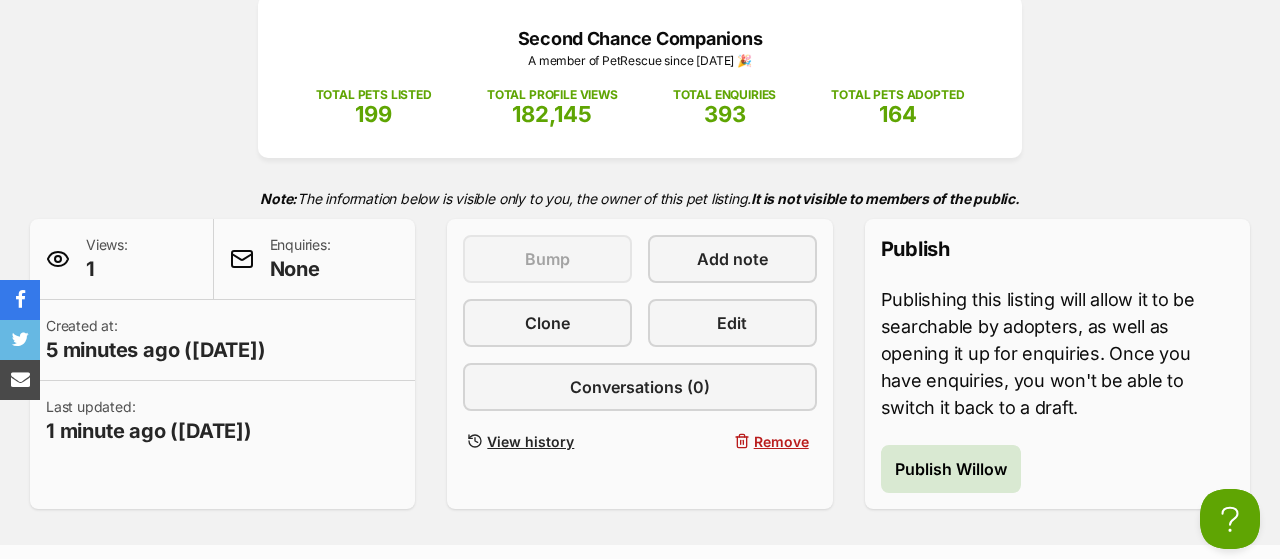scroll, scrollTop: 416, scrollLeft: 0, axis: vertical 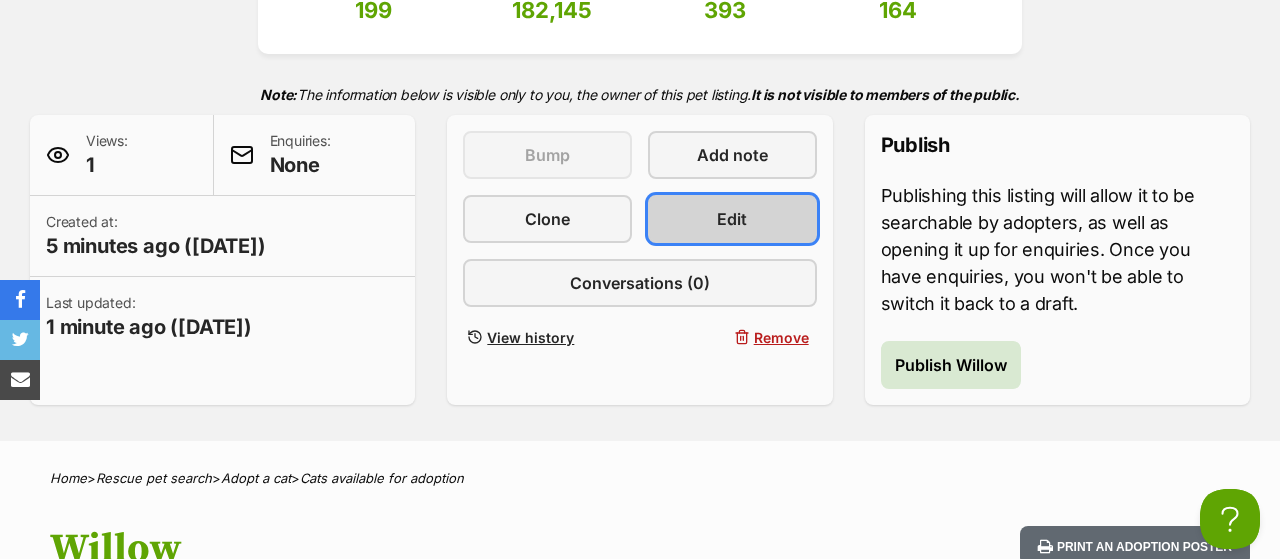 click on "Edit" at bounding box center (732, 219) 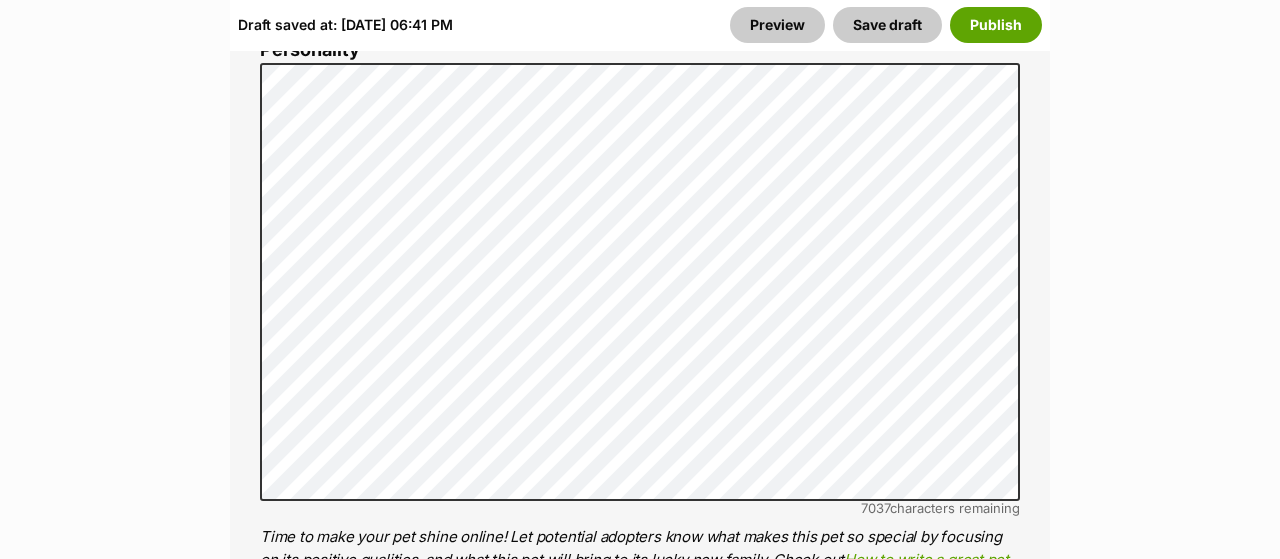 scroll, scrollTop: 1768, scrollLeft: 0, axis: vertical 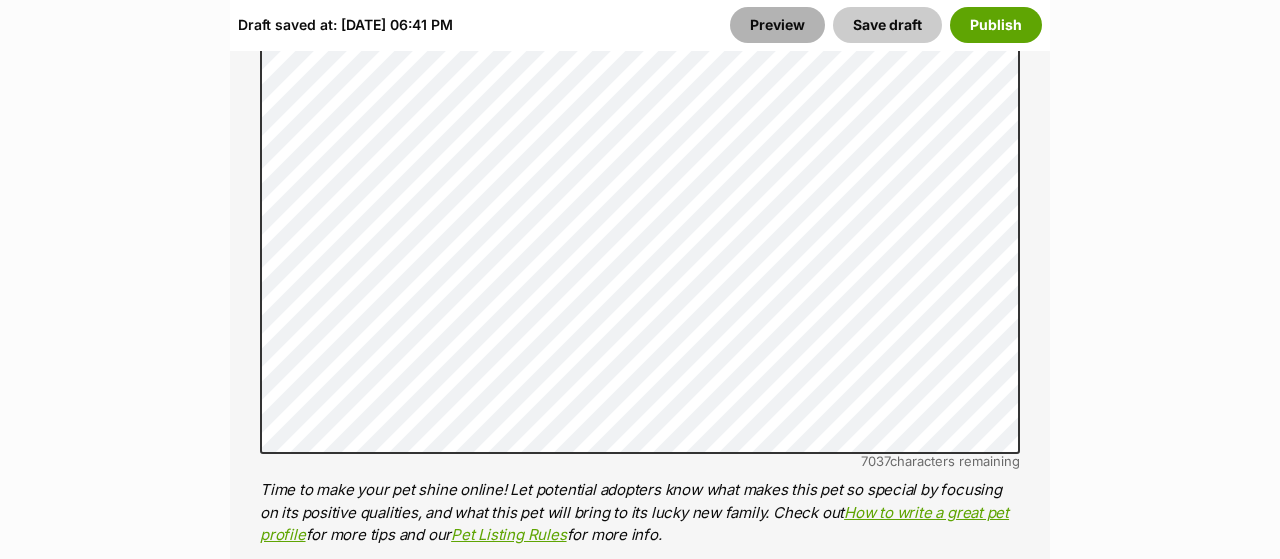 click on "Preview" at bounding box center (777, 25) 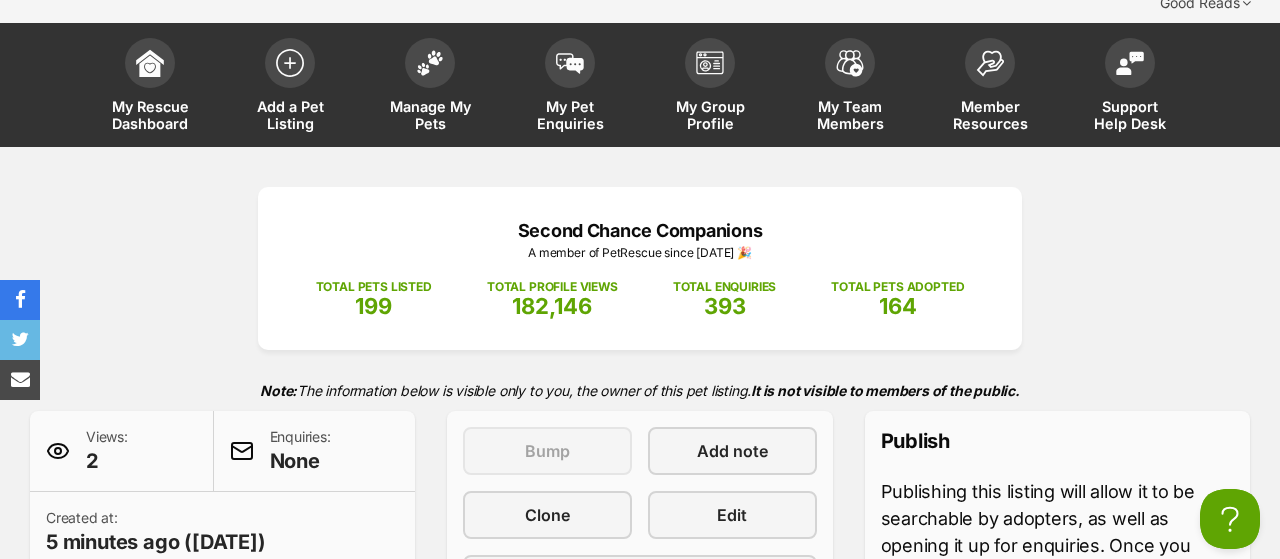 scroll, scrollTop: 312, scrollLeft: 0, axis: vertical 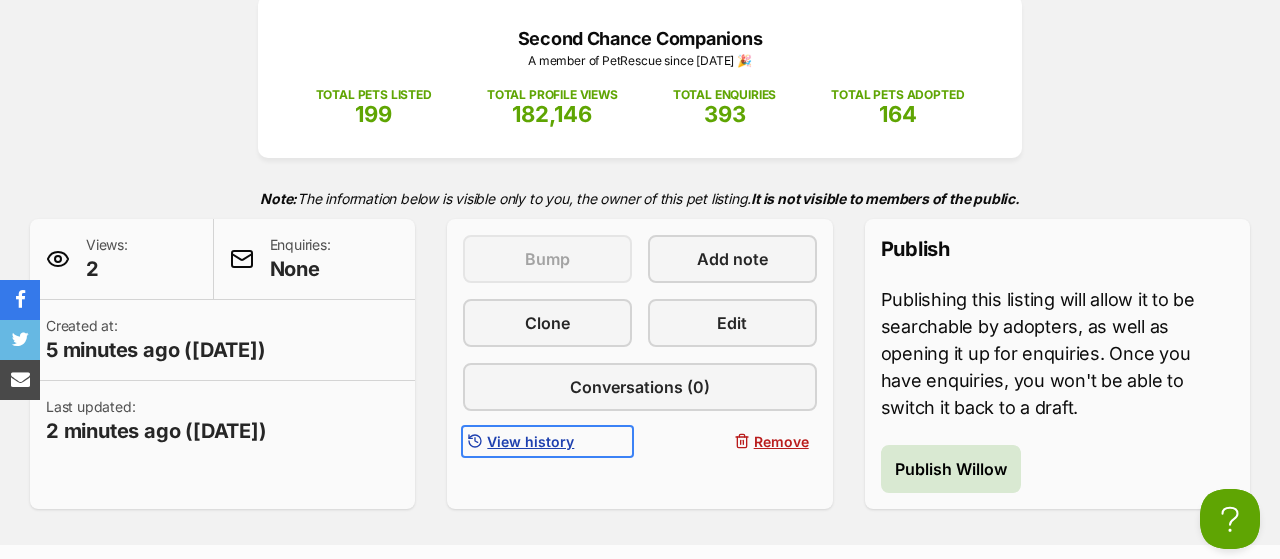 click on "View history" at bounding box center [530, 441] 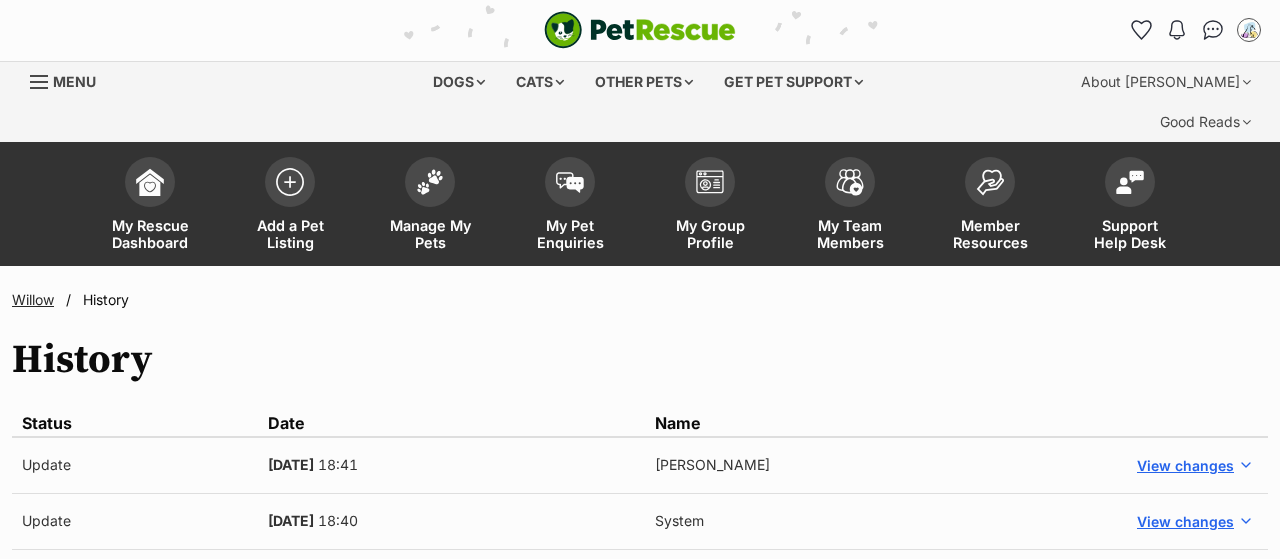 scroll, scrollTop: 0, scrollLeft: 0, axis: both 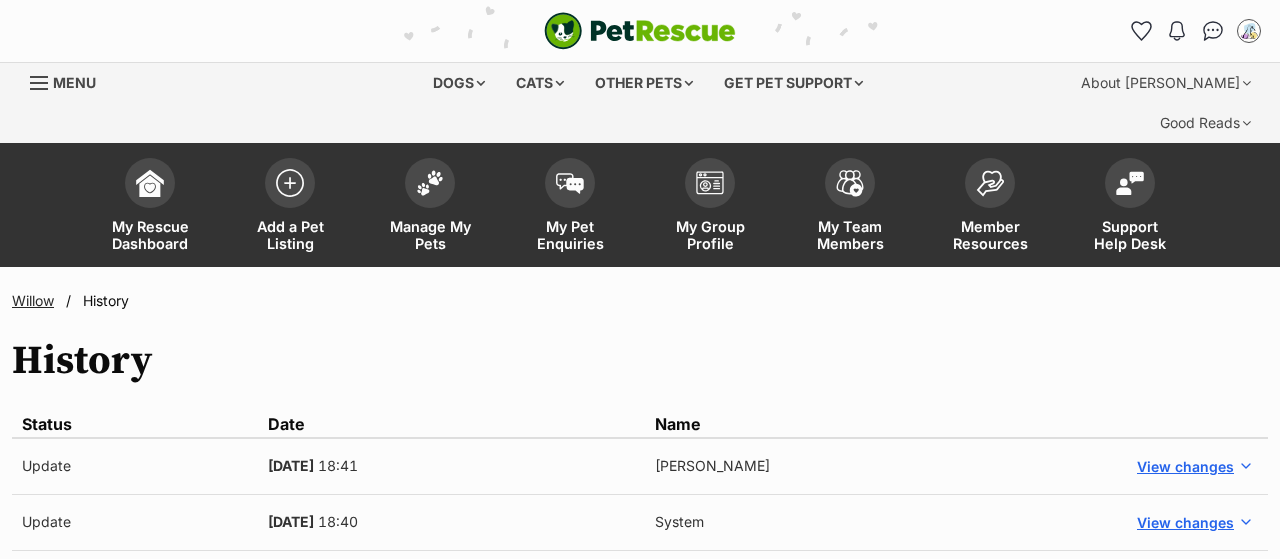 click on "Willow" at bounding box center (33, 300) 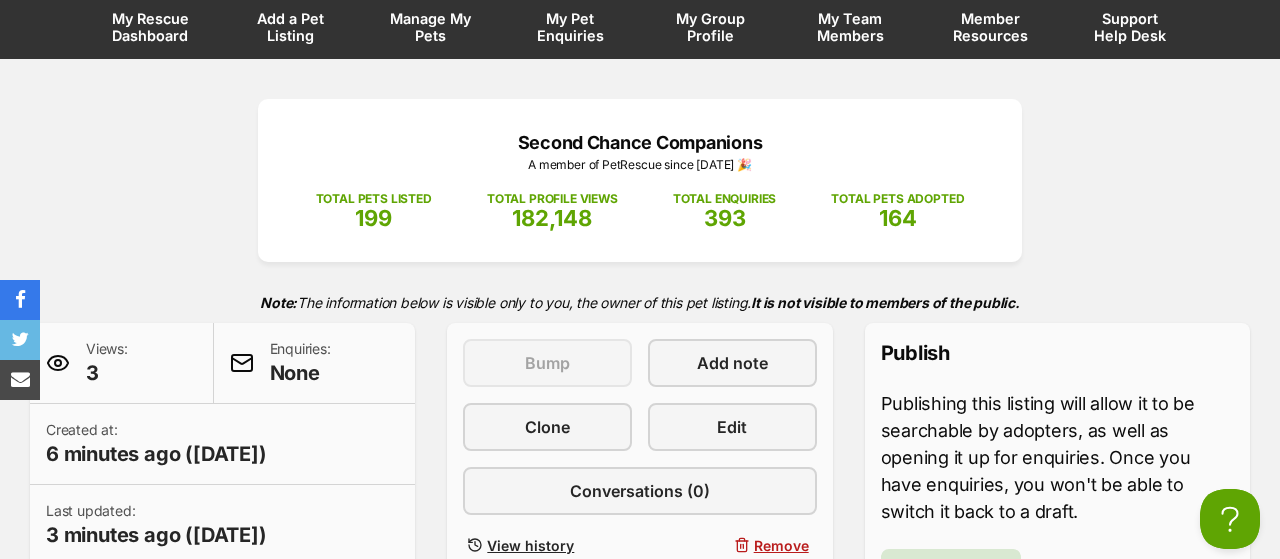 scroll, scrollTop: 0, scrollLeft: 0, axis: both 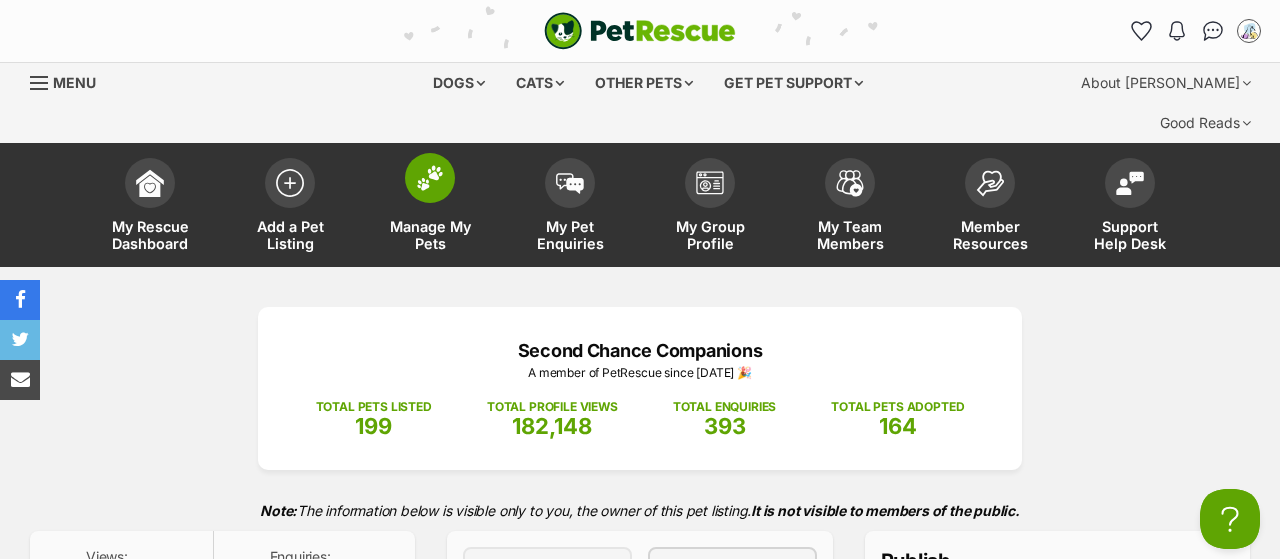 click on "Manage My Pets" at bounding box center (430, 235) 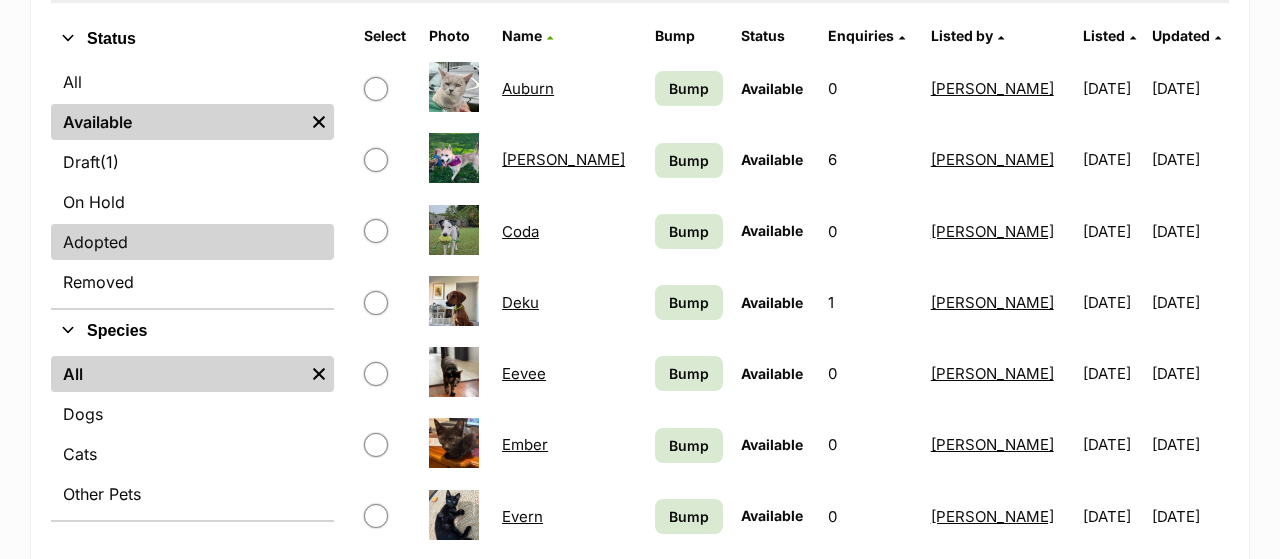 scroll, scrollTop: 520, scrollLeft: 0, axis: vertical 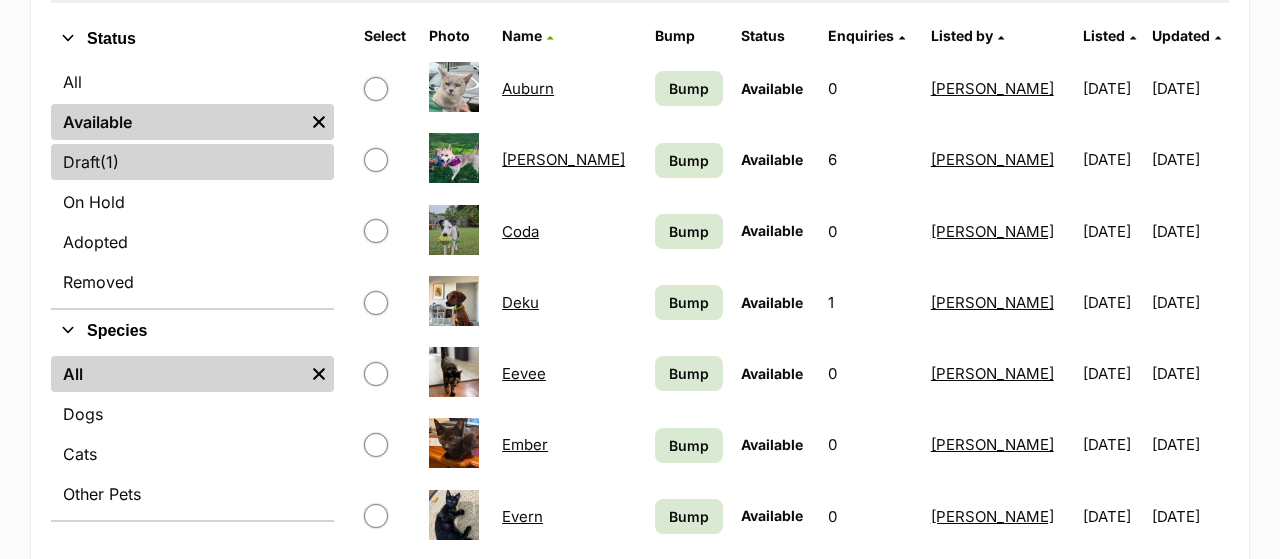 click on "Draft
(1)
Items" at bounding box center (192, 162) 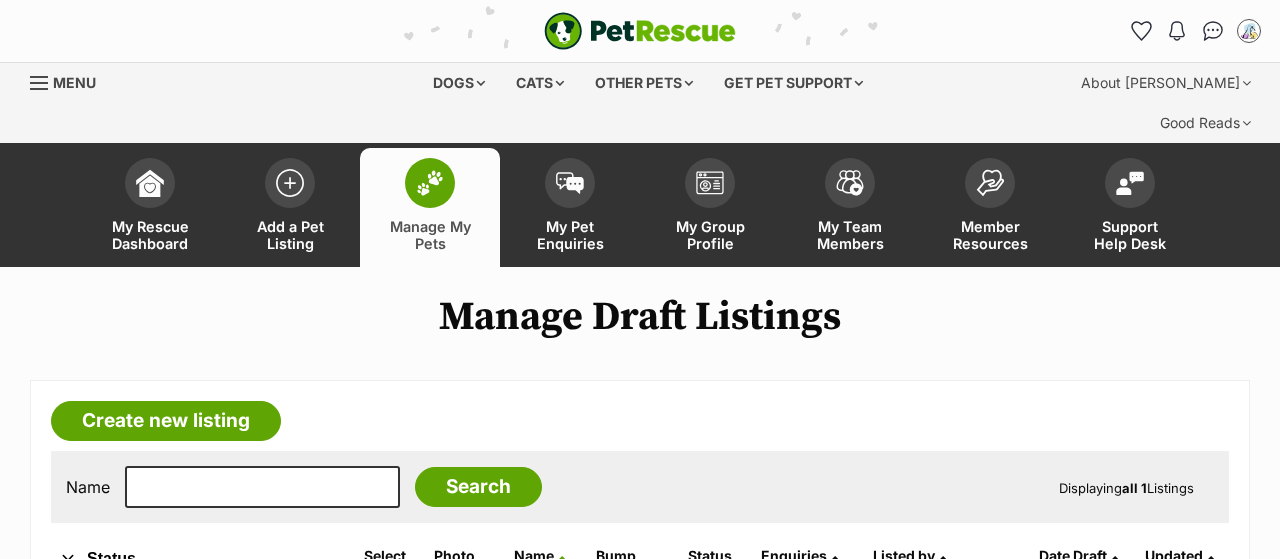 scroll, scrollTop: 312, scrollLeft: 0, axis: vertical 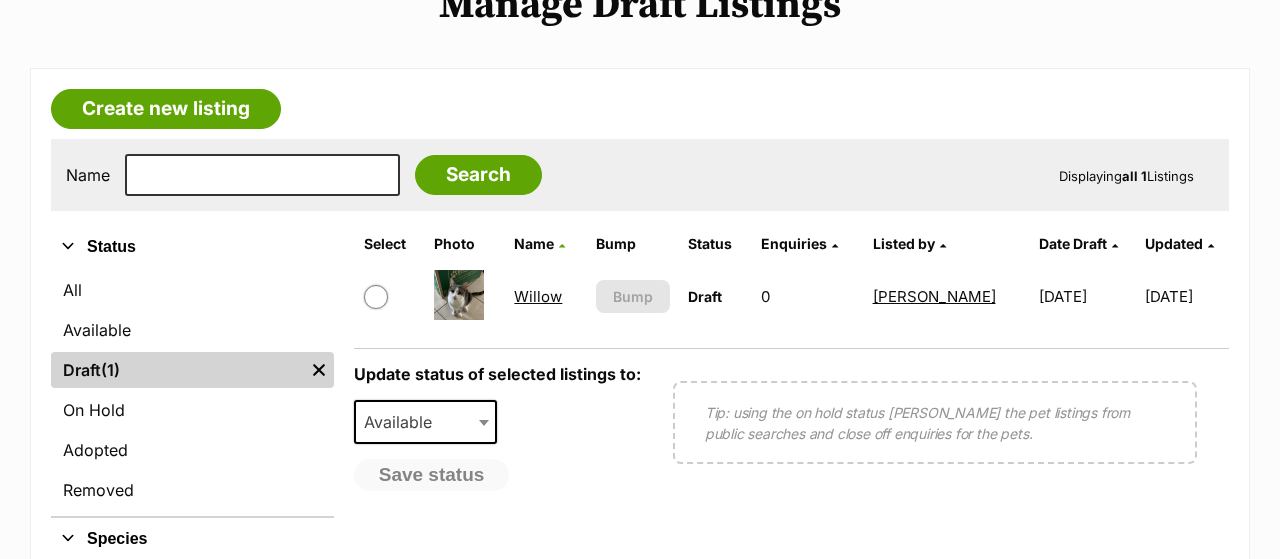 click on "Willow" at bounding box center (538, 296) 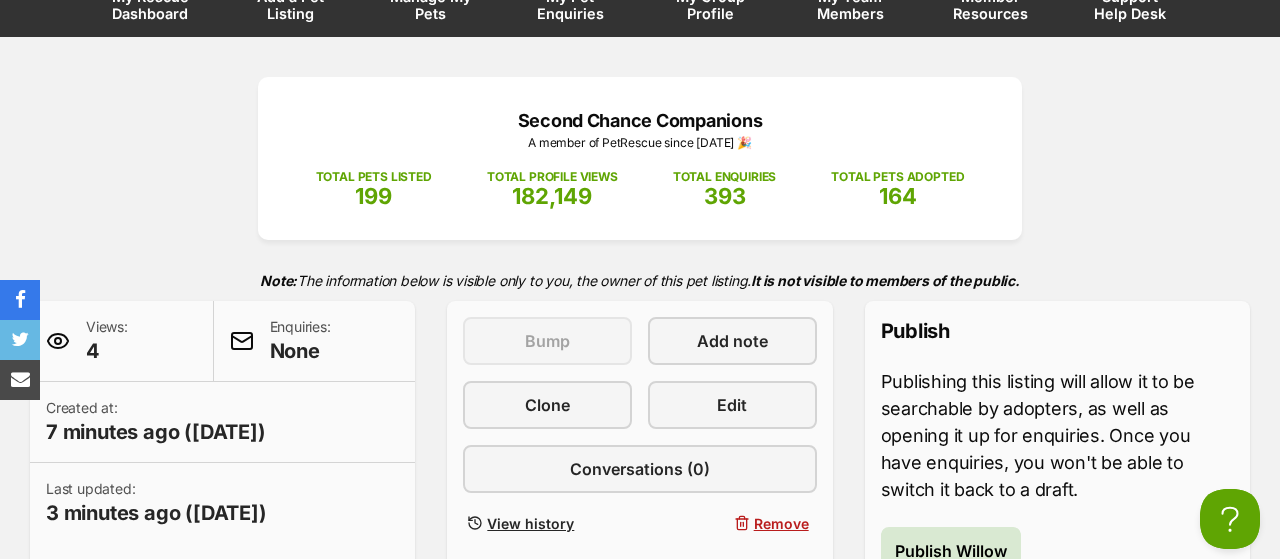 scroll, scrollTop: 208, scrollLeft: 0, axis: vertical 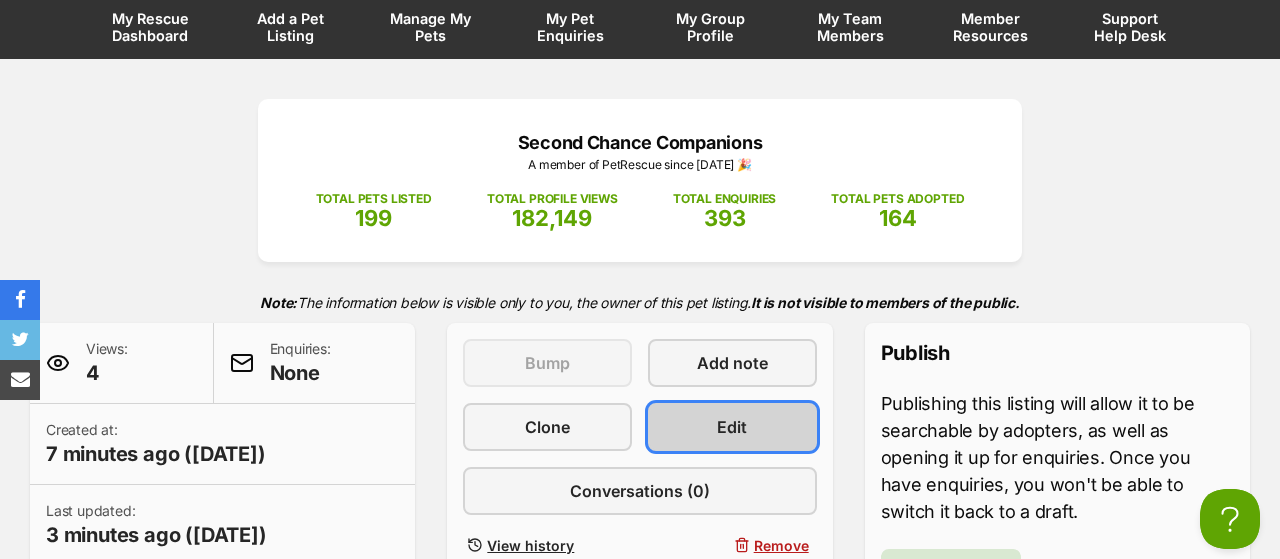 click on "Edit" at bounding box center (732, 427) 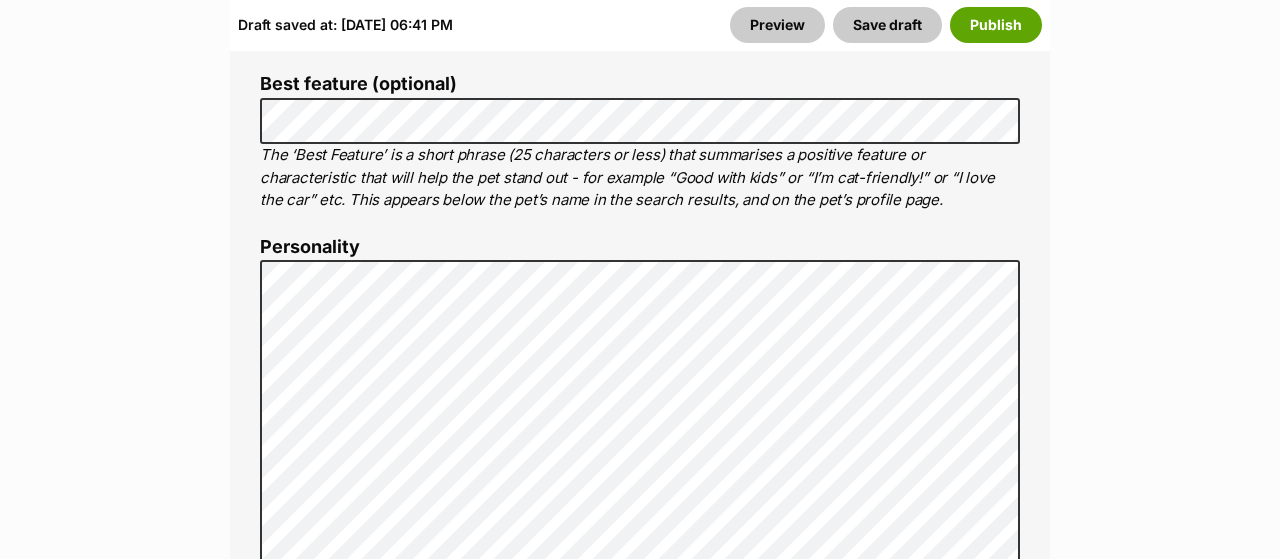 scroll, scrollTop: 1560, scrollLeft: 0, axis: vertical 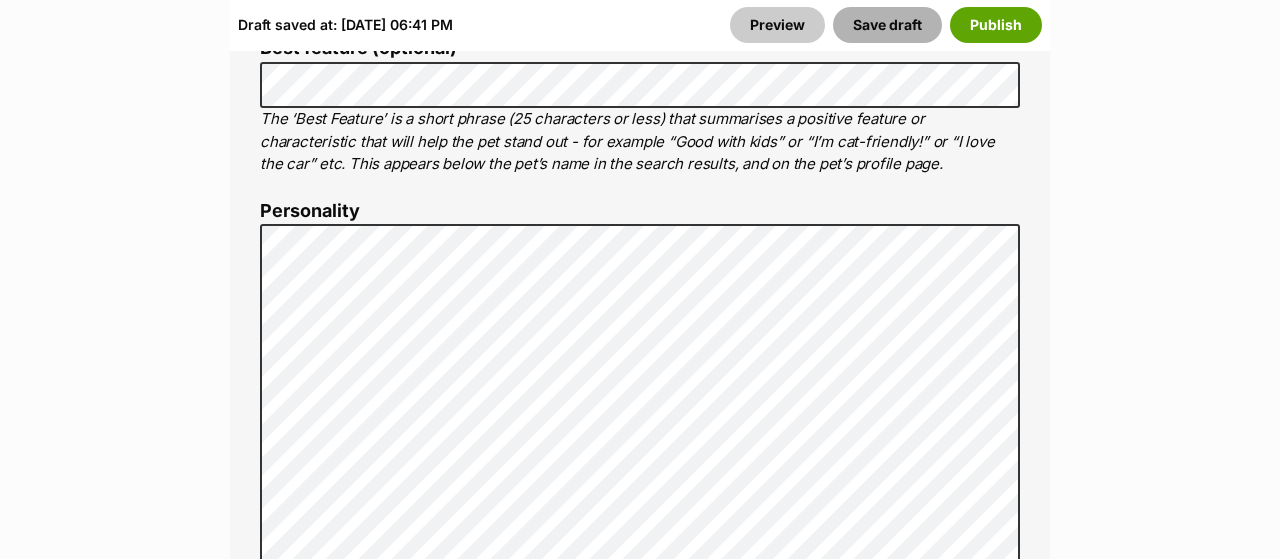 click on "Save draft" at bounding box center [887, 25] 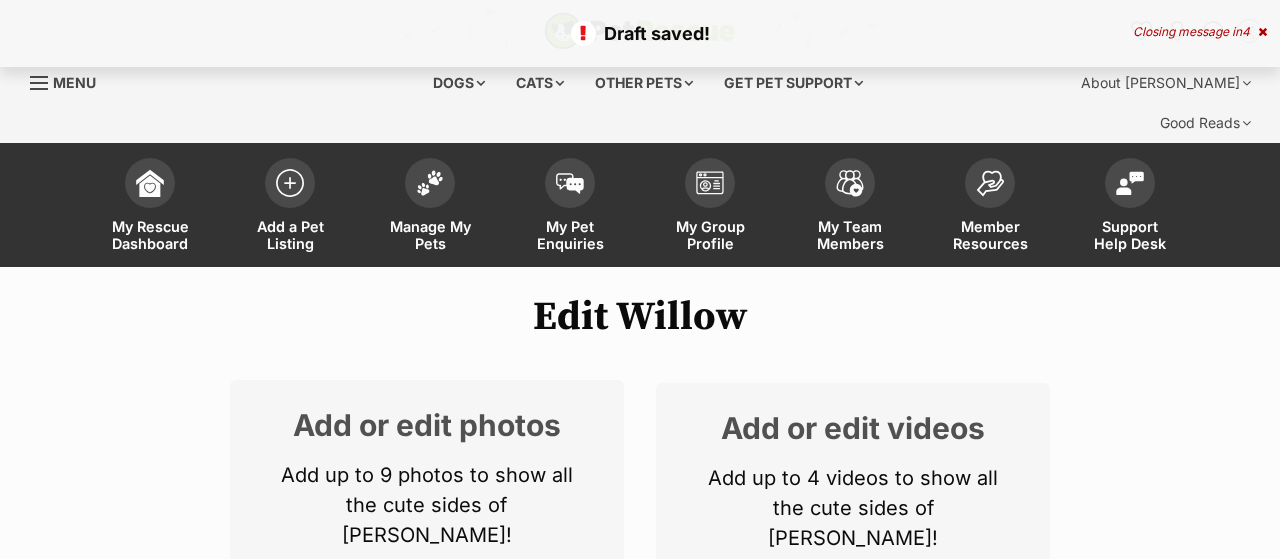 scroll, scrollTop: 0, scrollLeft: 0, axis: both 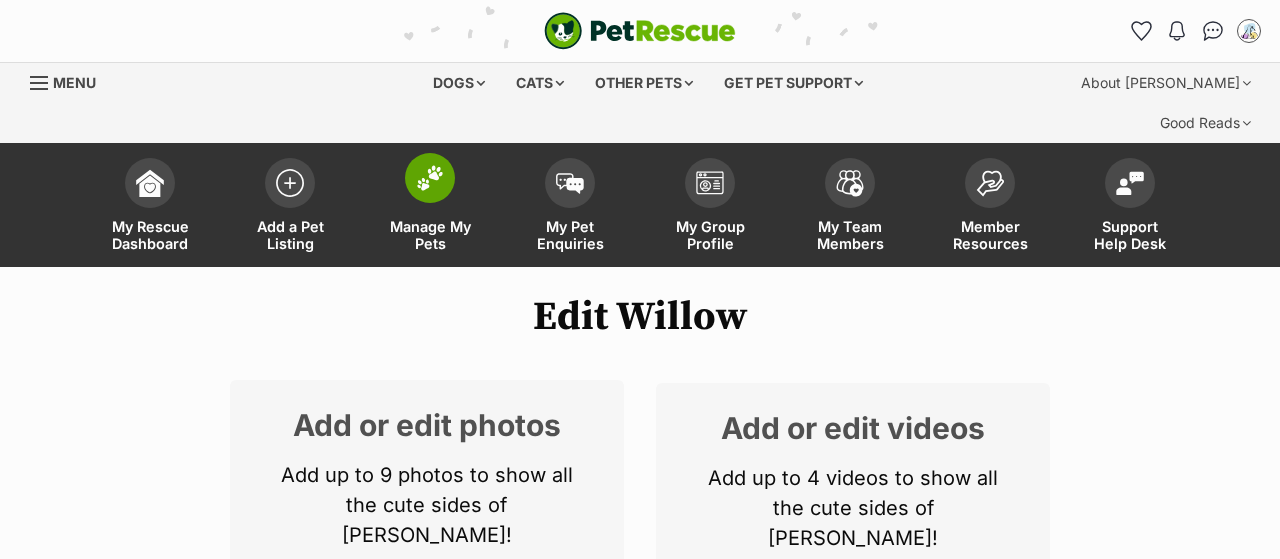 click on "Manage My Pets" at bounding box center [430, 235] 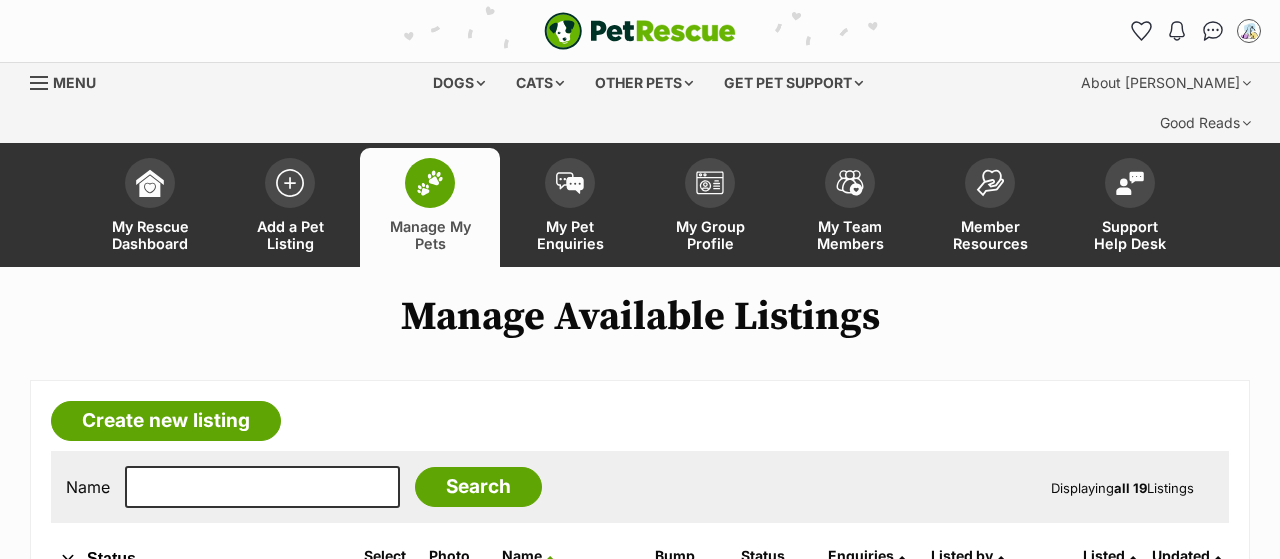 scroll, scrollTop: 520, scrollLeft: 0, axis: vertical 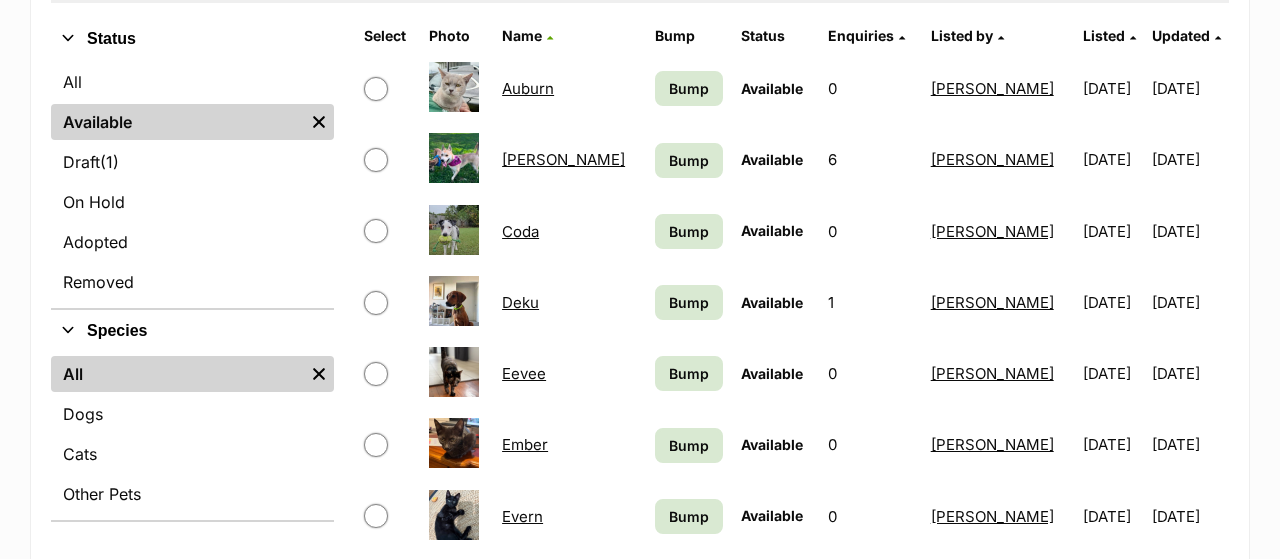click on "Draft
(1)
Items" at bounding box center (192, 162) 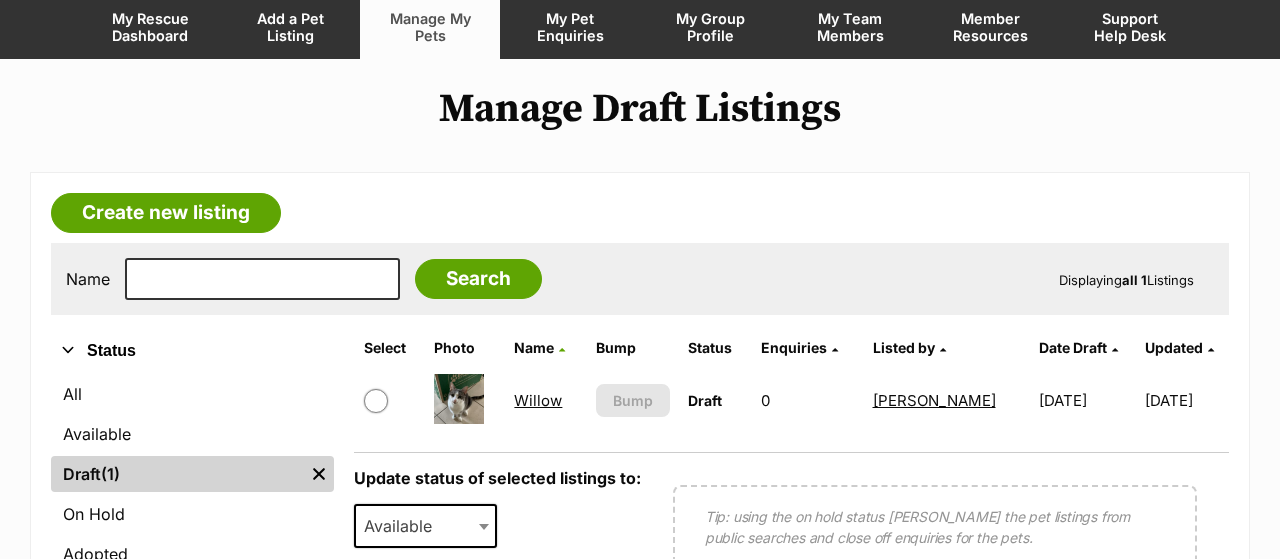 click on "Willow" at bounding box center (538, 400) 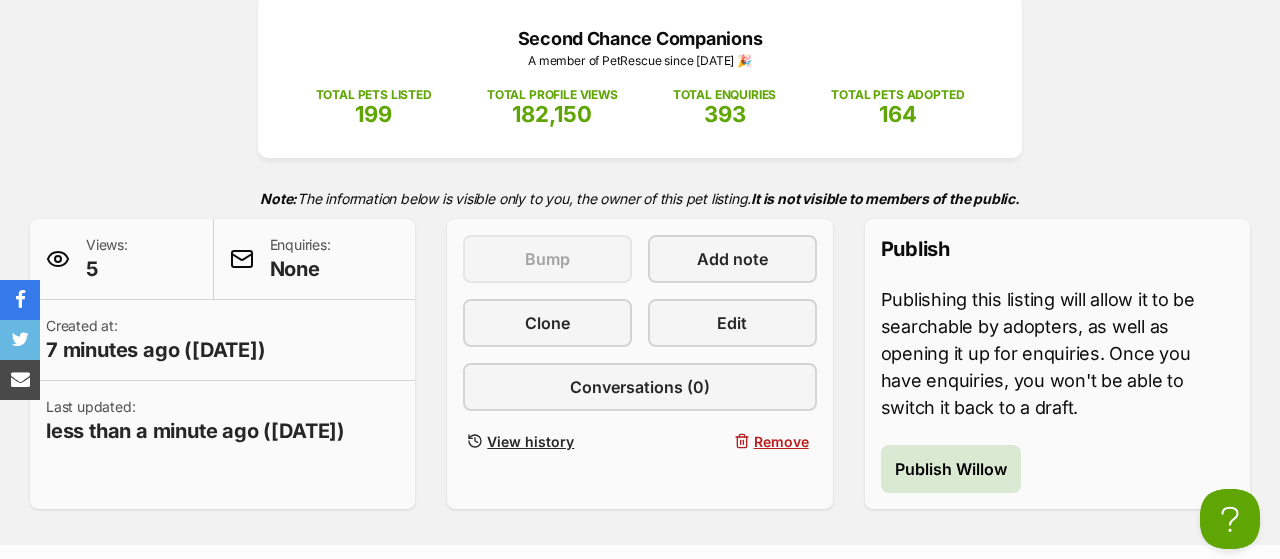 scroll, scrollTop: 0, scrollLeft: 0, axis: both 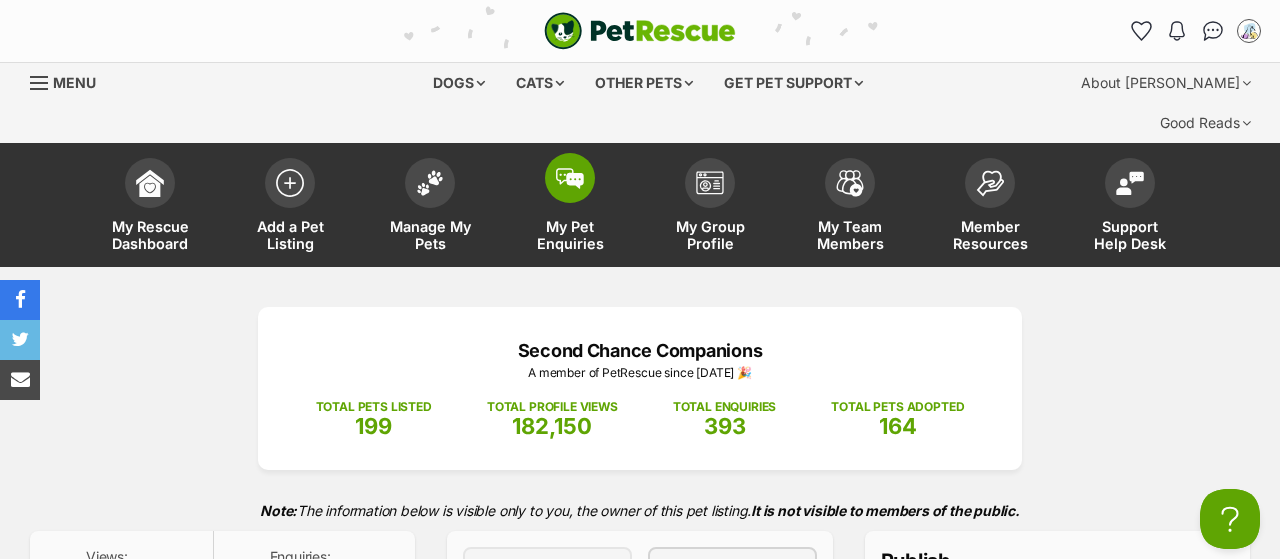click on "My Pet Enquiries" at bounding box center [570, 235] 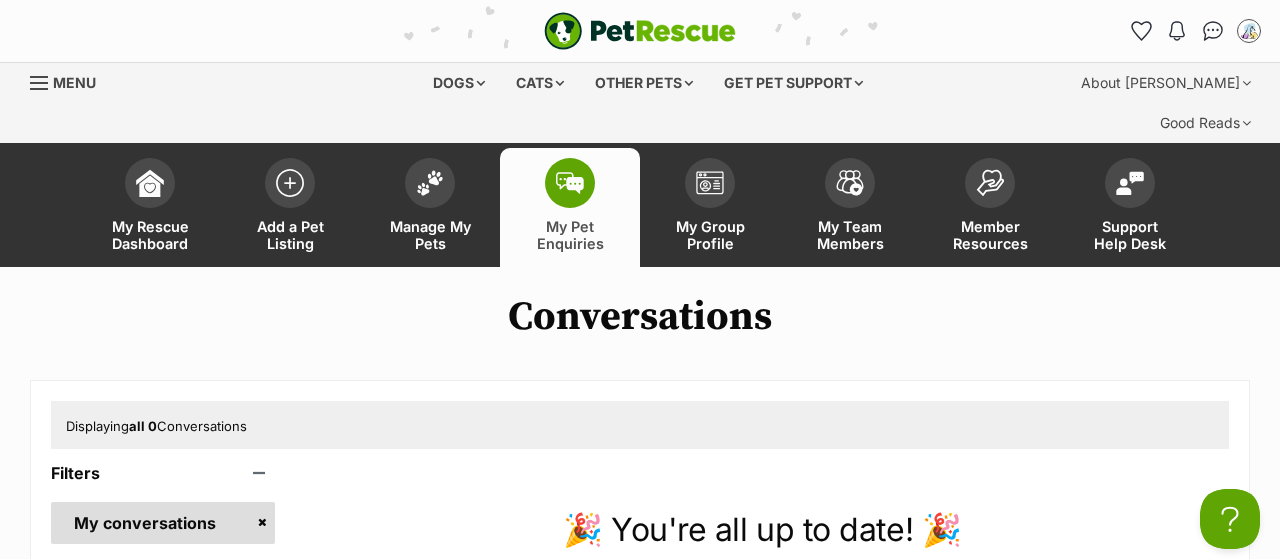 scroll, scrollTop: 0, scrollLeft: 0, axis: both 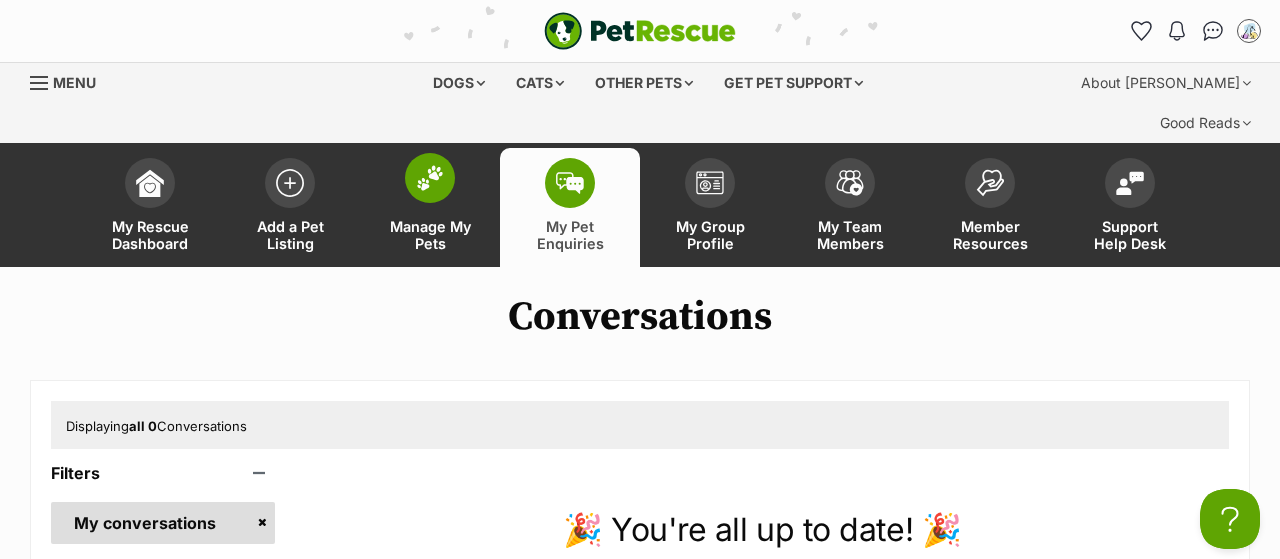 click on "Manage My Pets" at bounding box center (430, 235) 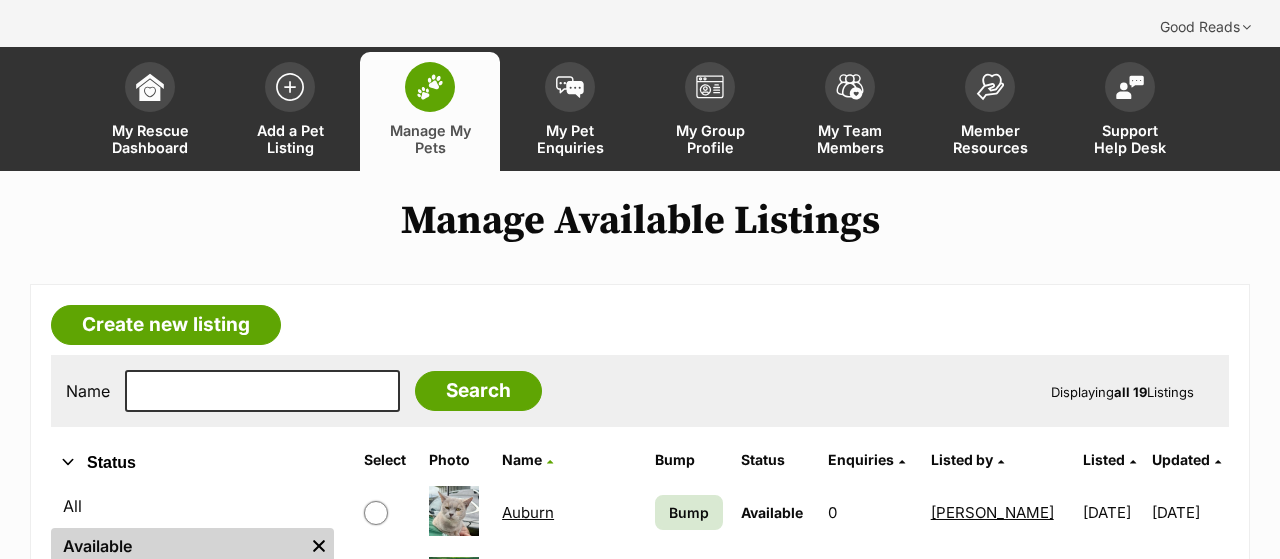 scroll, scrollTop: 208, scrollLeft: 0, axis: vertical 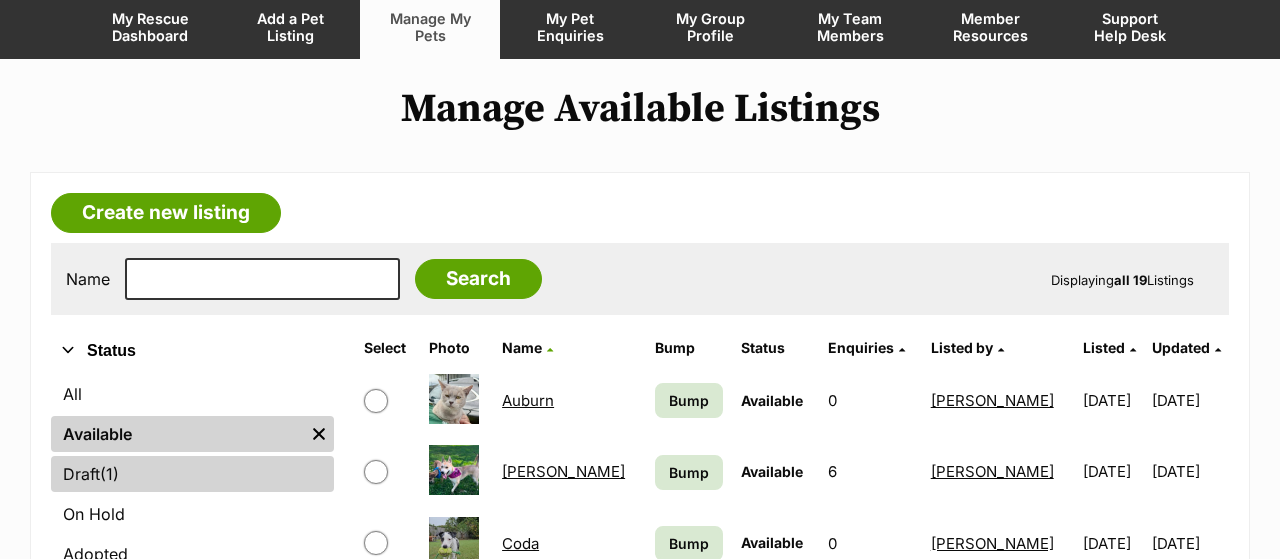click on "Draft
(1)
Items" at bounding box center (192, 474) 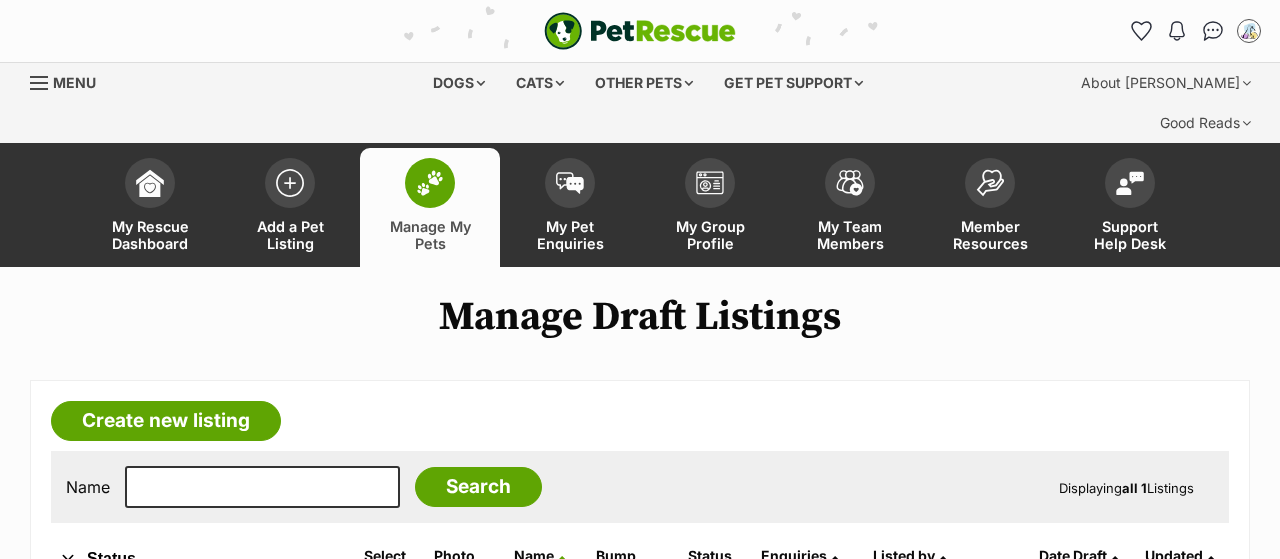 scroll, scrollTop: 208, scrollLeft: 0, axis: vertical 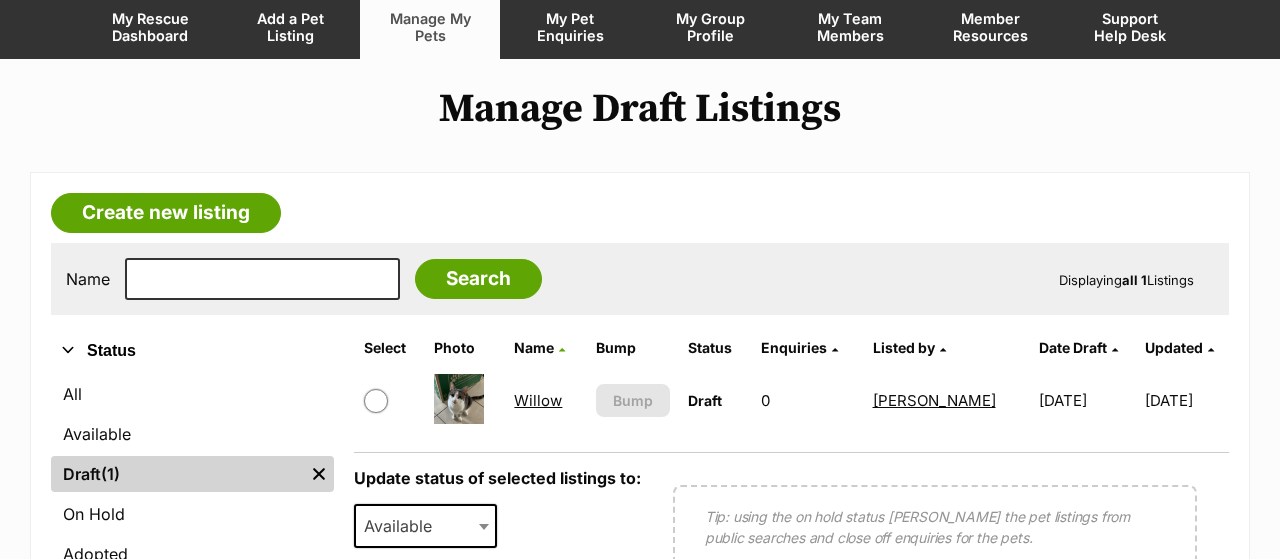 click on "Willow" at bounding box center [538, 400] 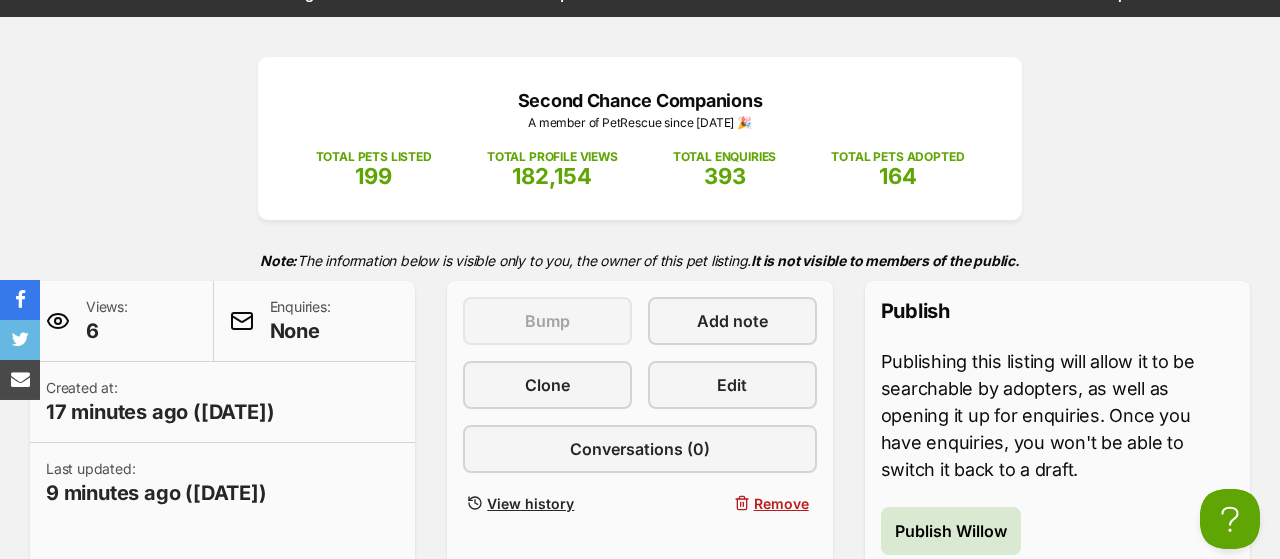 scroll, scrollTop: 208, scrollLeft: 0, axis: vertical 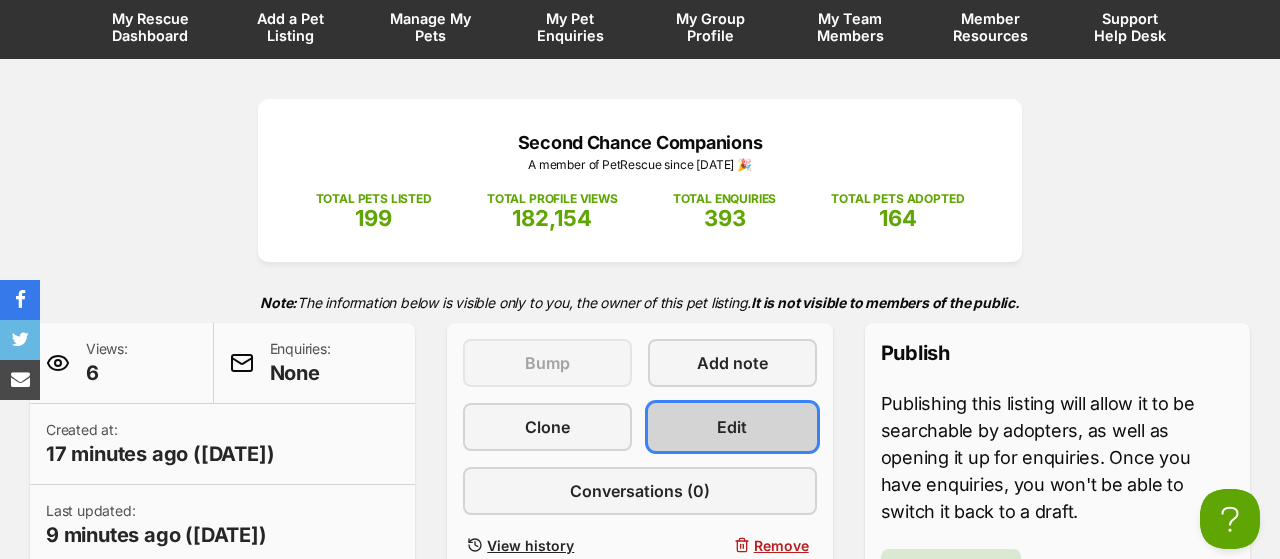 click on "Edit" at bounding box center [732, 427] 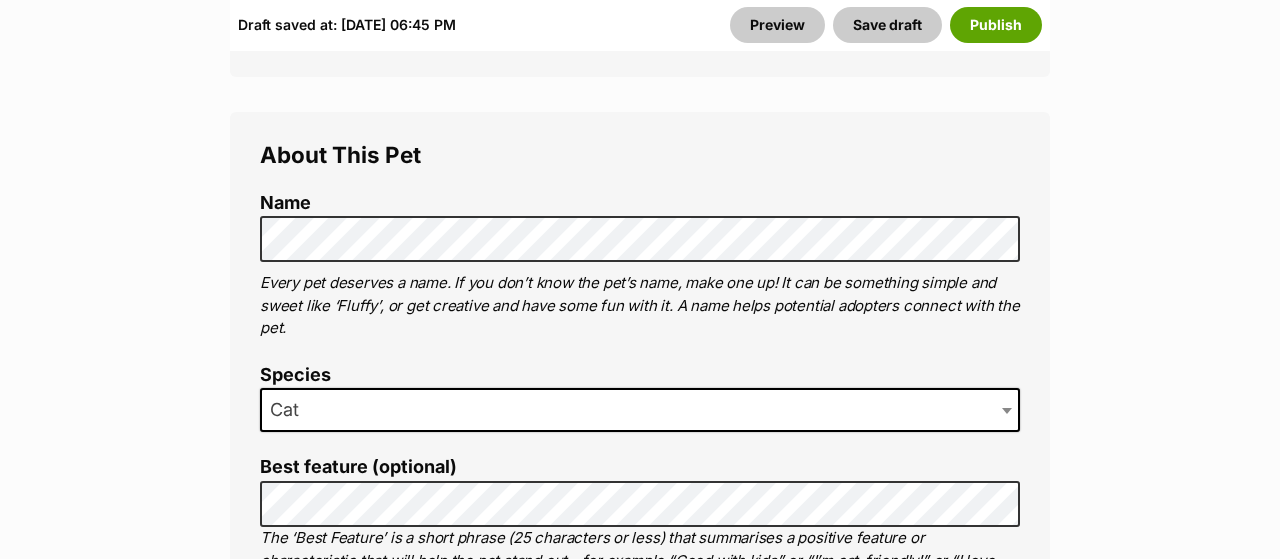 scroll, scrollTop: 728, scrollLeft: 0, axis: vertical 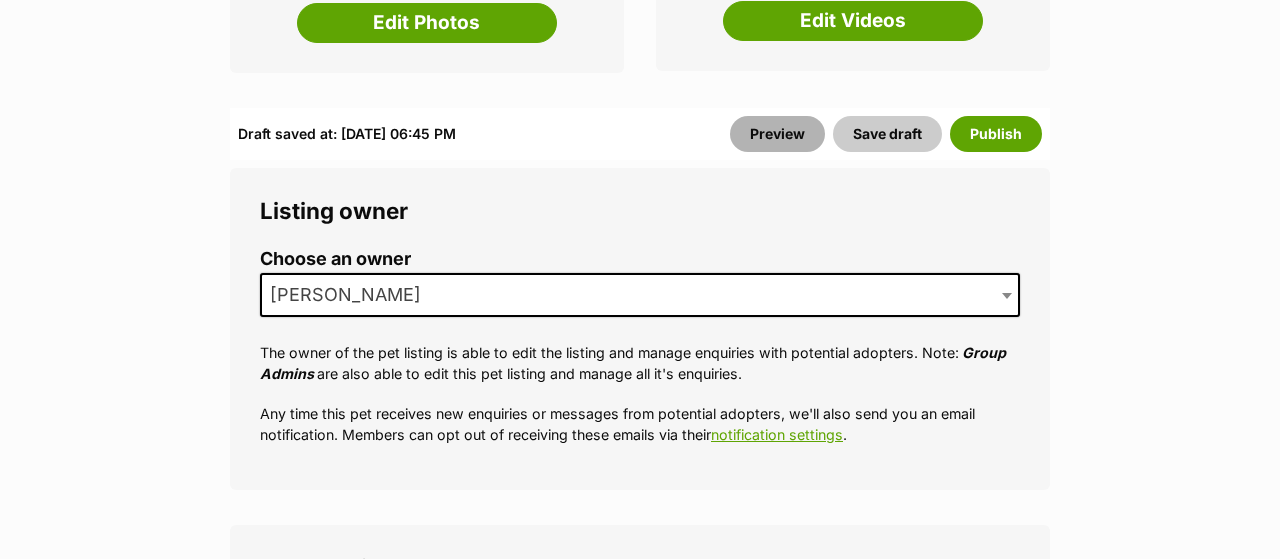 click on "Preview" at bounding box center [777, 134] 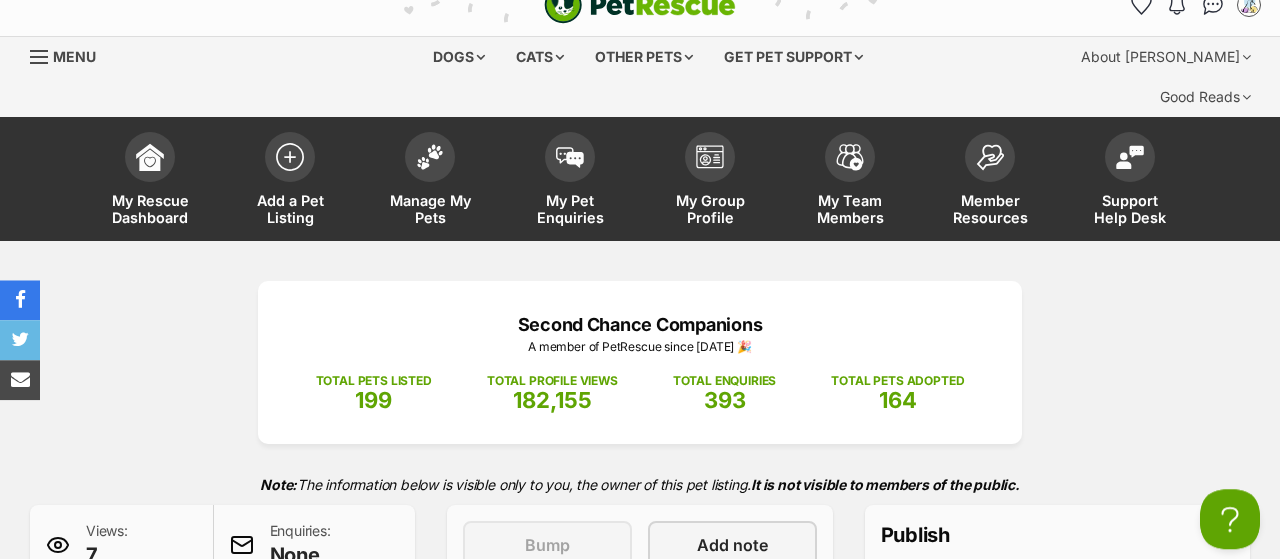 scroll, scrollTop: 0, scrollLeft: 0, axis: both 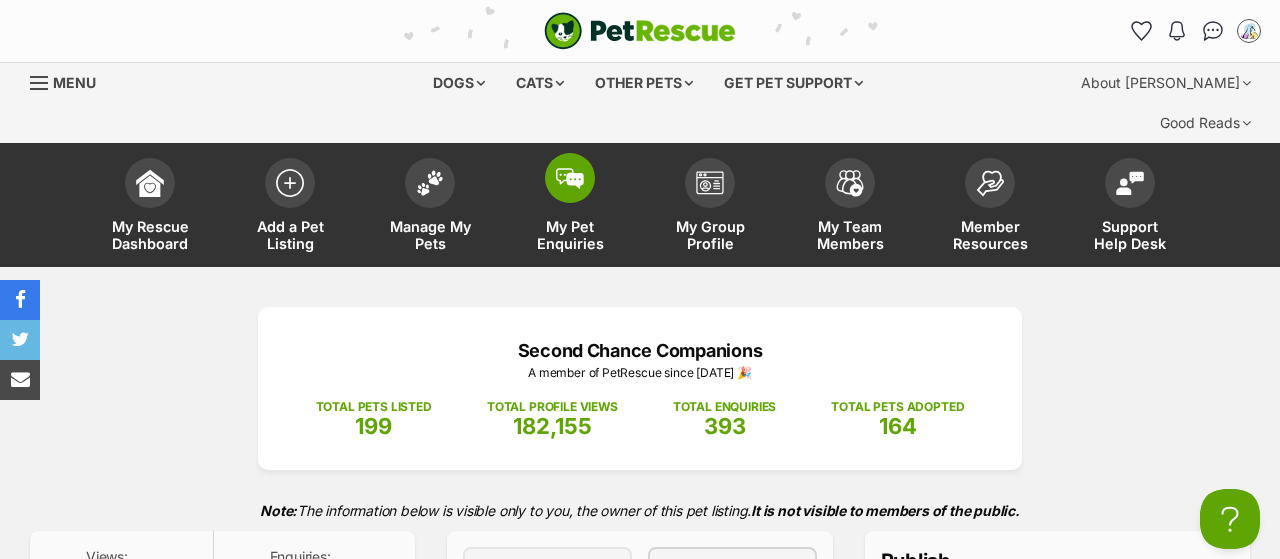 click at bounding box center [570, 178] 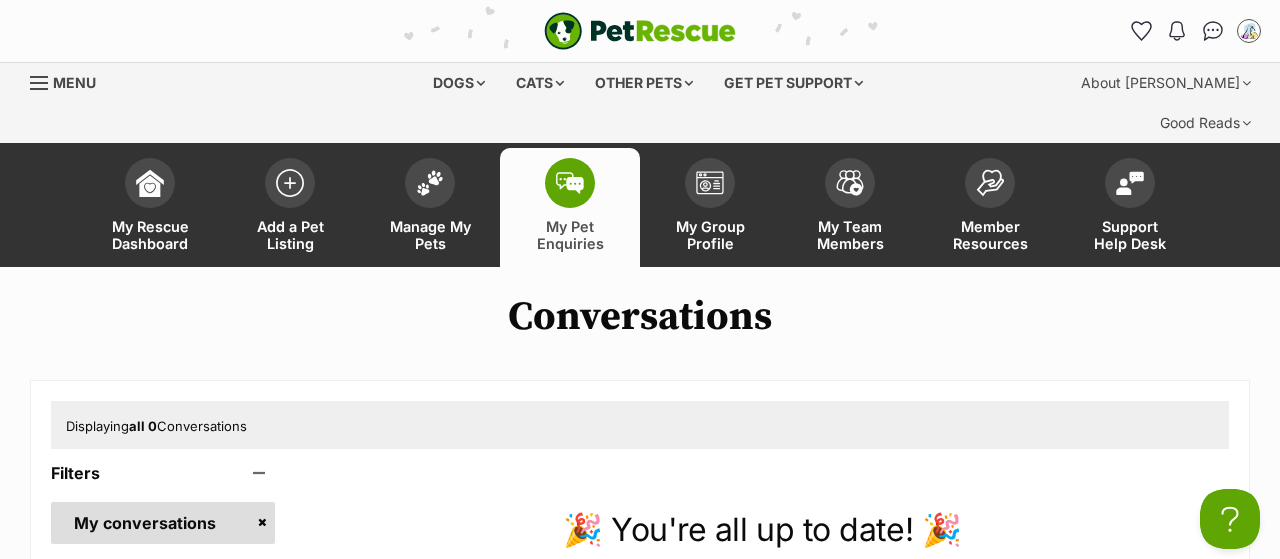 scroll, scrollTop: 0, scrollLeft: 0, axis: both 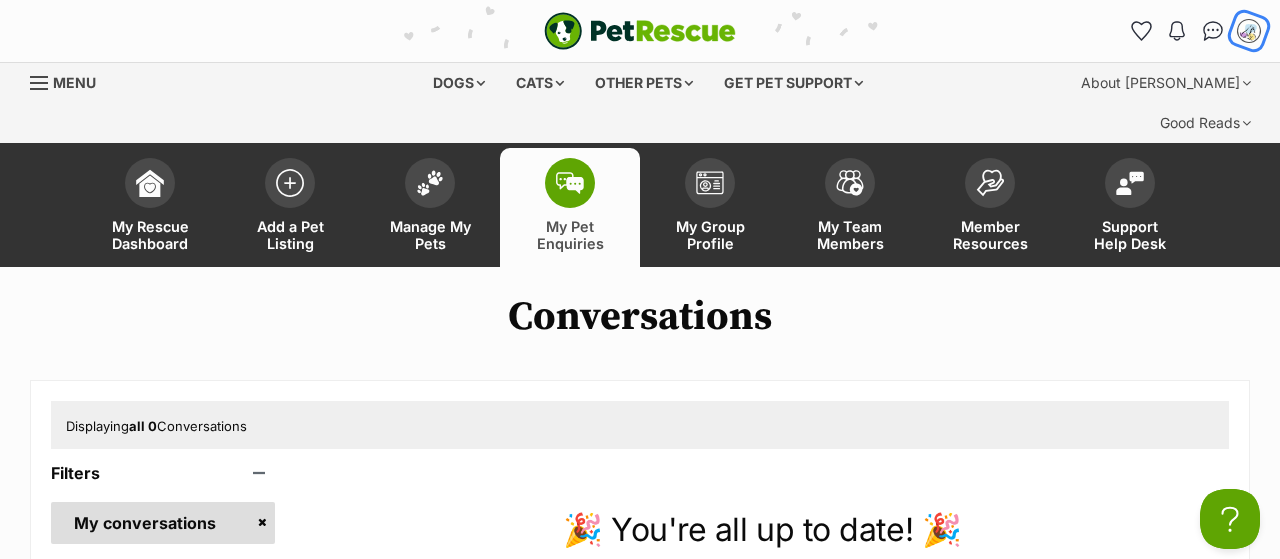 click at bounding box center [1249, 31] 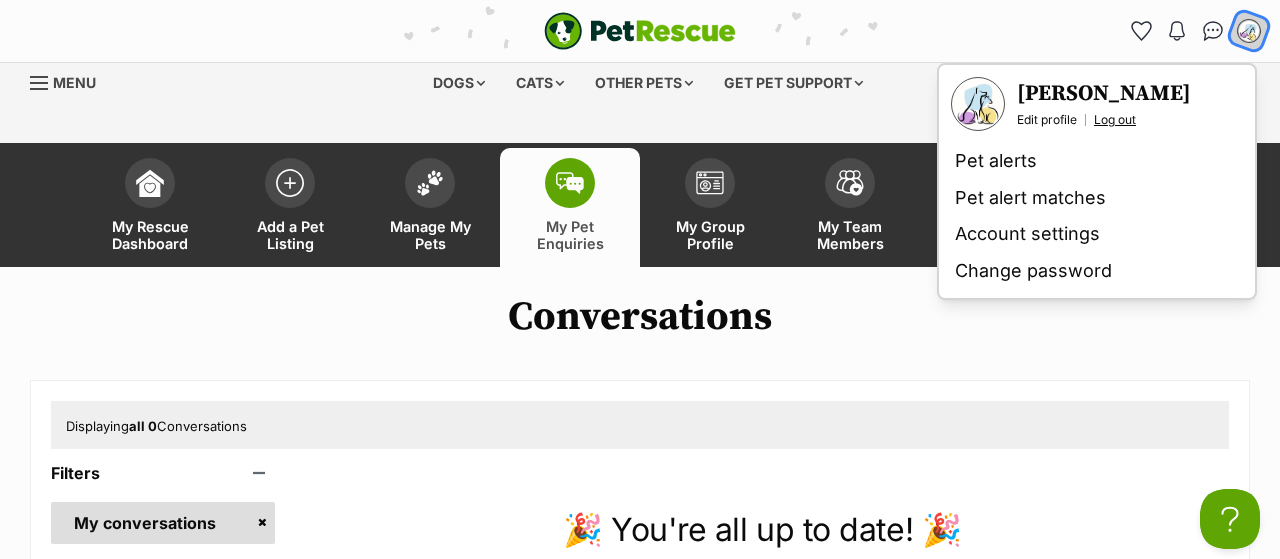 click on "Log out" at bounding box center (1115, 120) 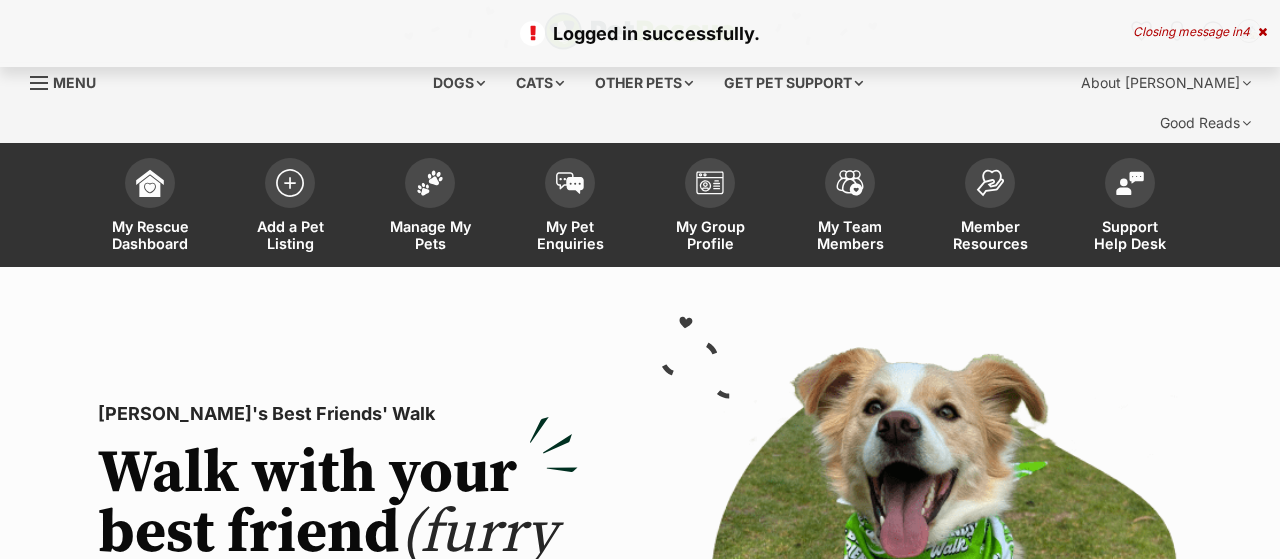 scroll, scrollTop: 0, scrollLeft: 0, axis: both 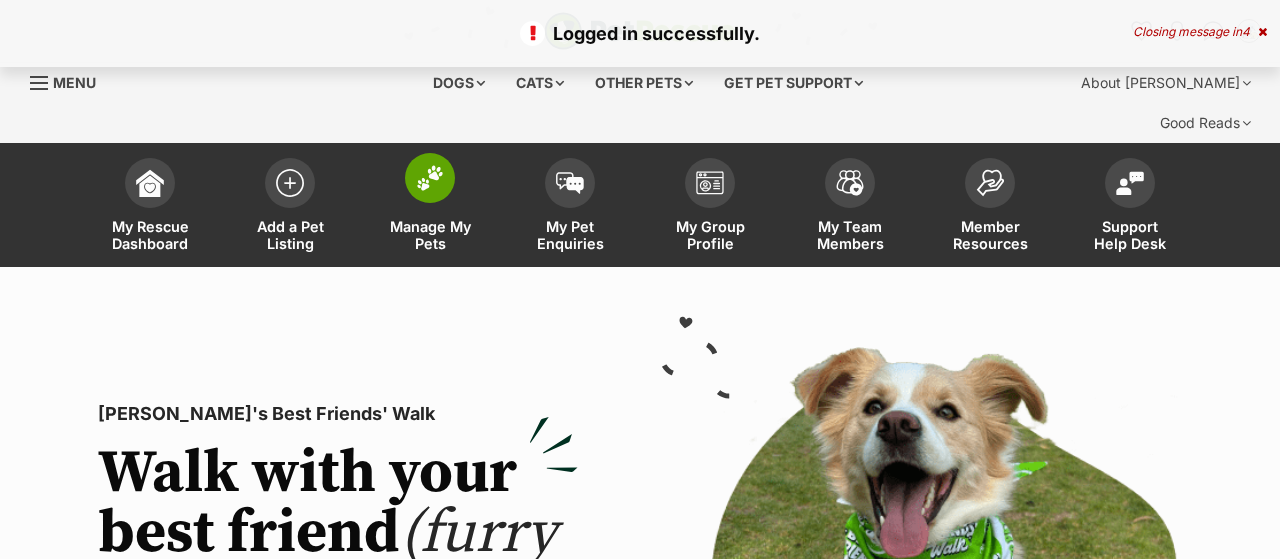 click on "Manage My Pets" at bounding box center [430, 235] 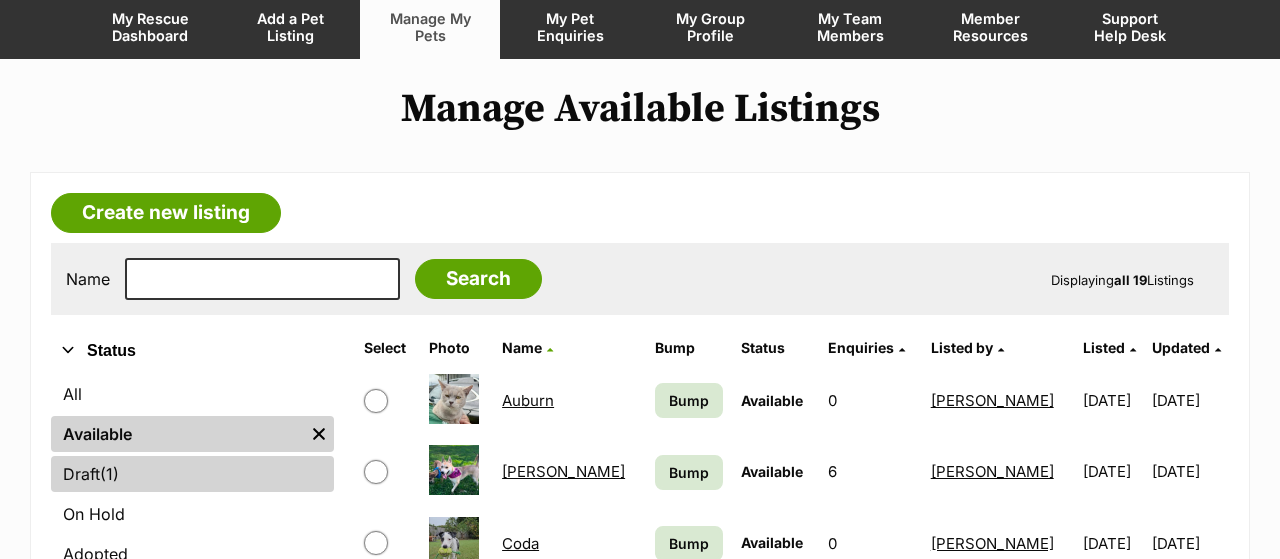 scroll, scrollTop: 208, scrollLeft: 0, axis: vertical 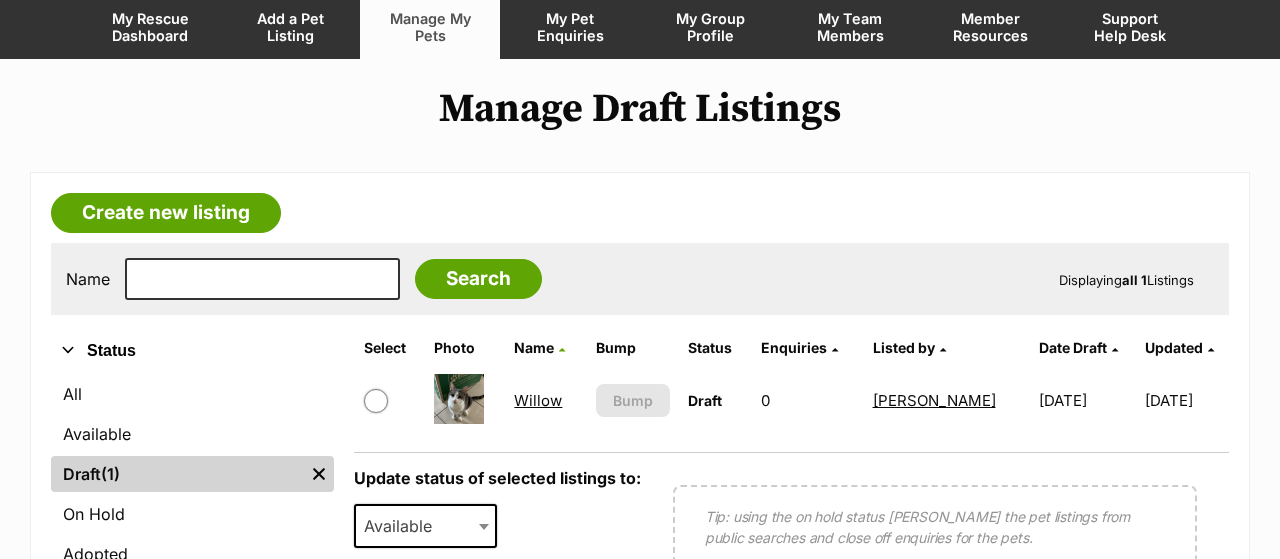 click on "Willow" at bounding box center (538, 400) 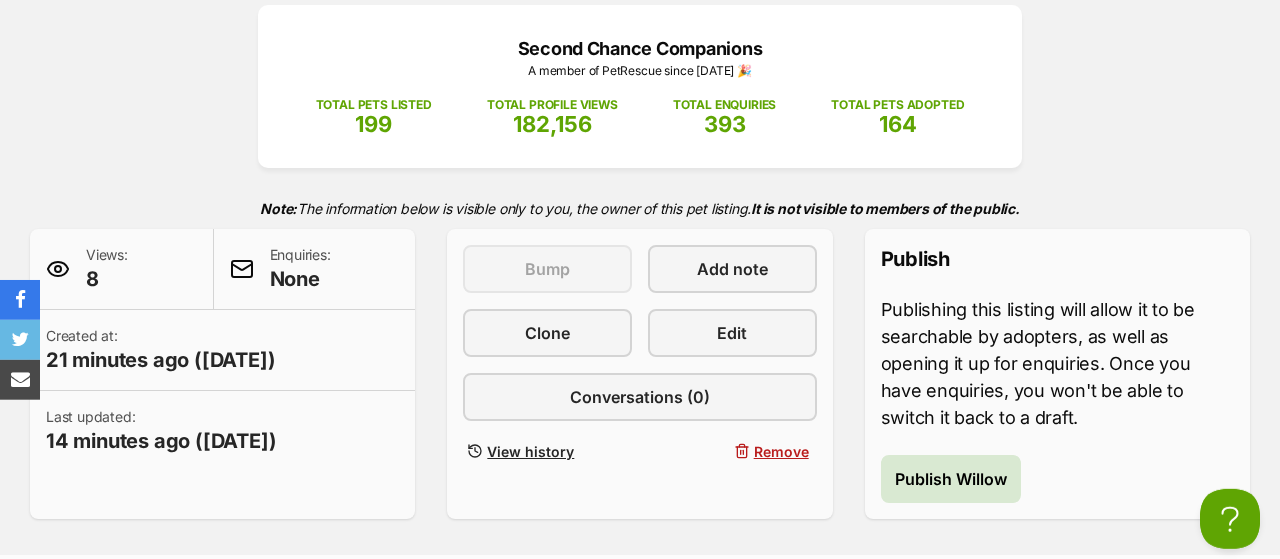 scroll, scrollTop: 208, scrollLeft: 0, axis: vertical 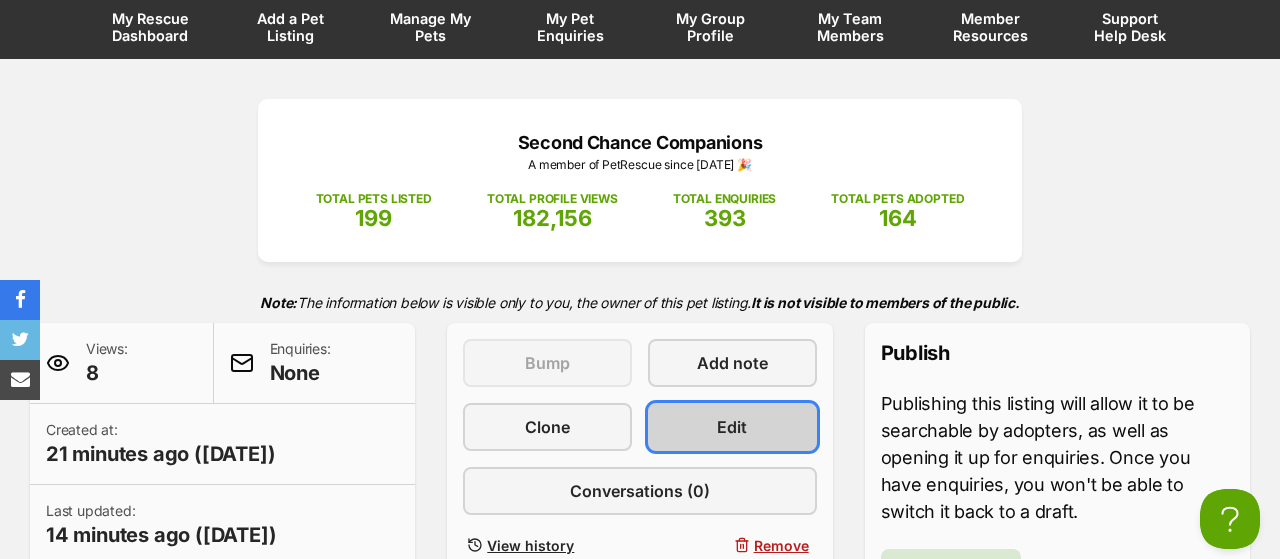 click on "Edit" at bounding box center (732, 427) 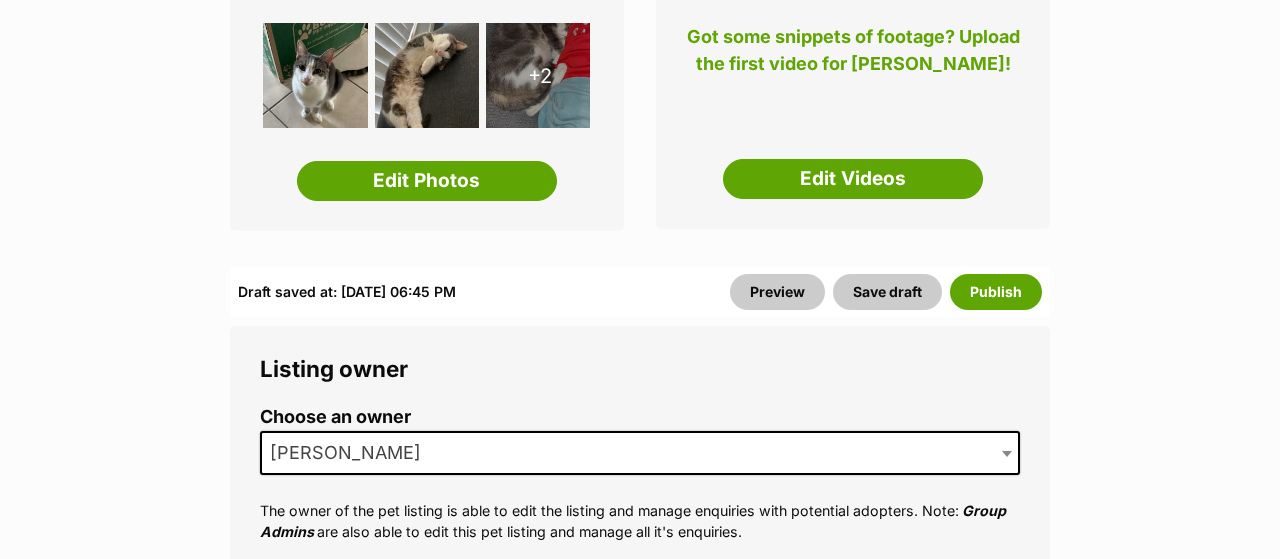 scroll, scrollTop: 416, scrollLeft: 0, axis: vertical 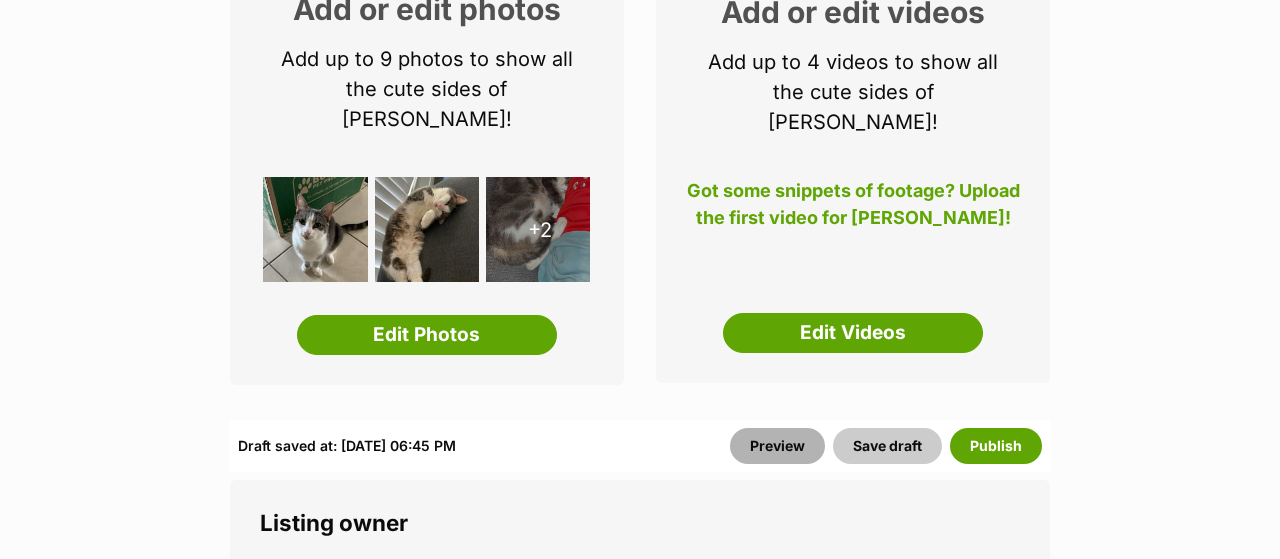 click on "Preview" at bounding box center (777, 446) 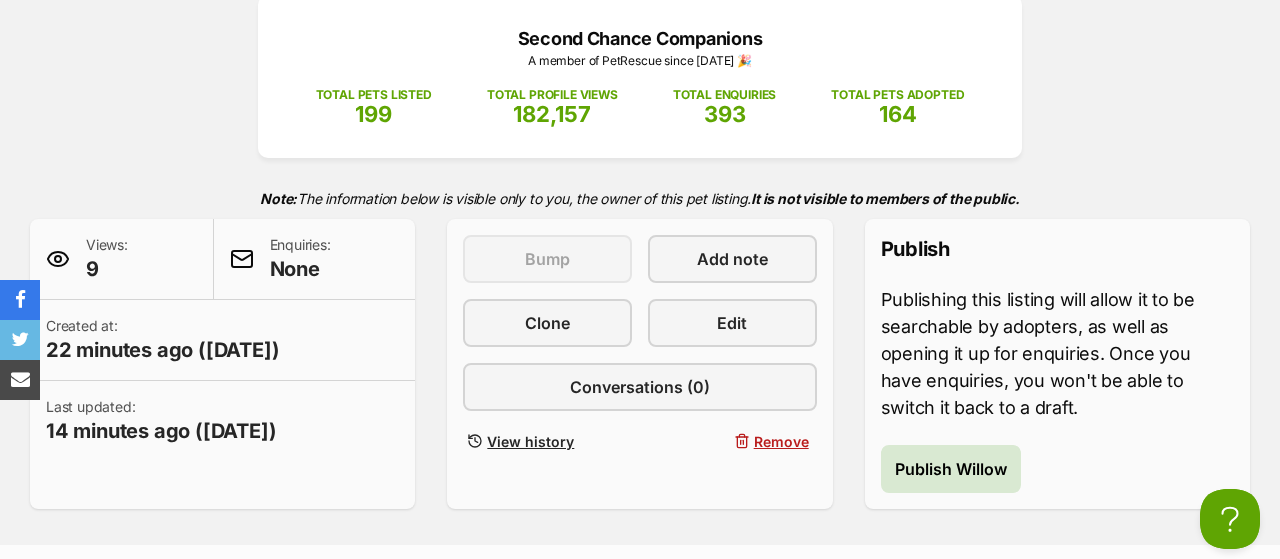 scroll, scrollTop: 0, scrollLeft: 0, axis: both 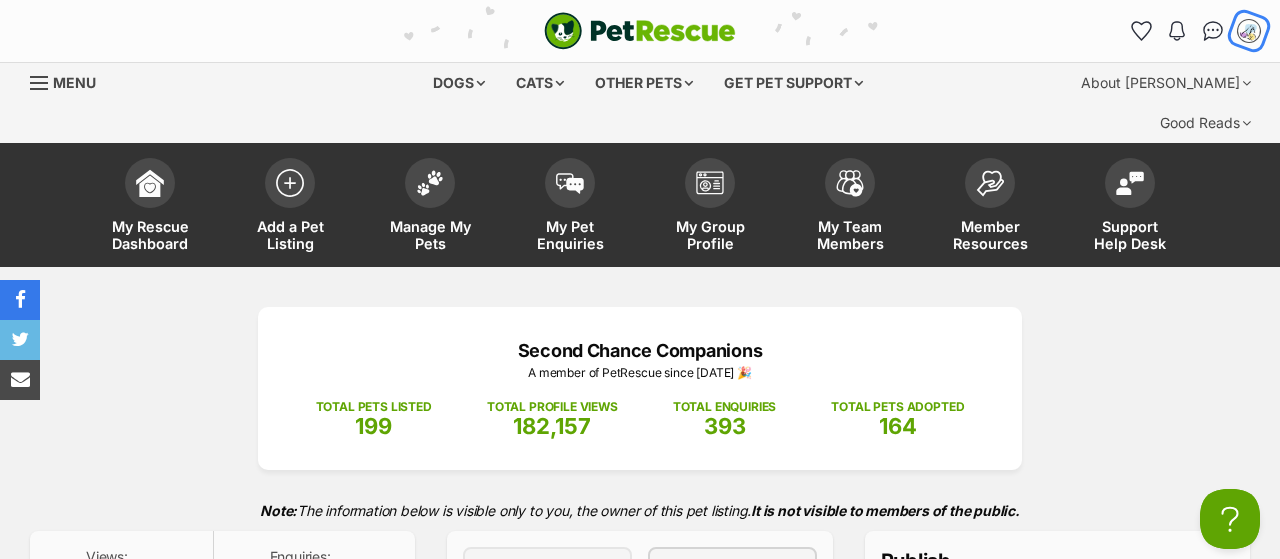 click at bounding box center [1249, 31] 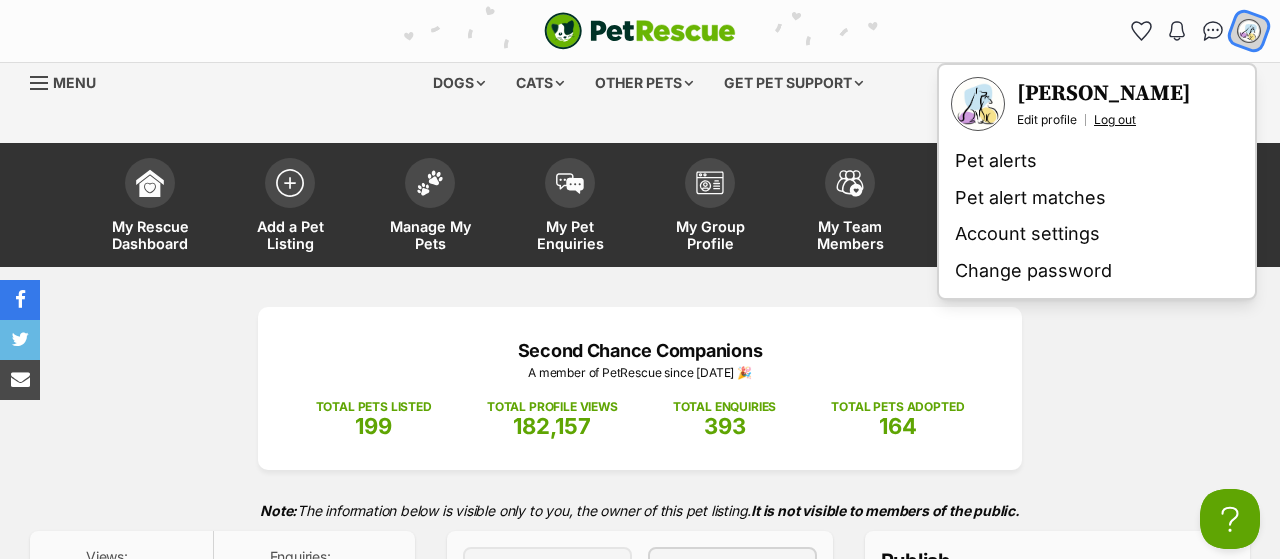 click on "Log out" at bounding box center (1115, 120) 